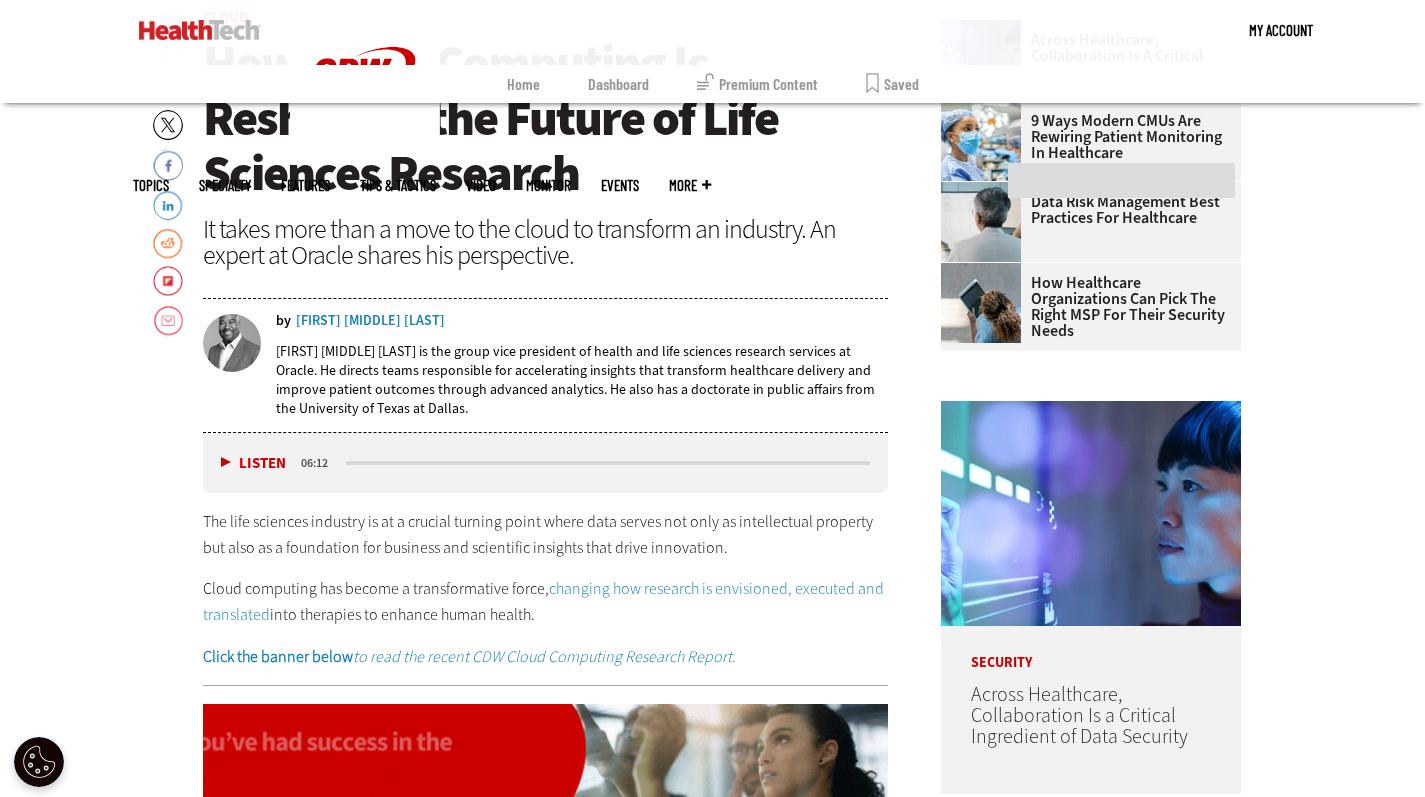 scroll, scrollTop: 0, scrollLeft: 0, axis: both 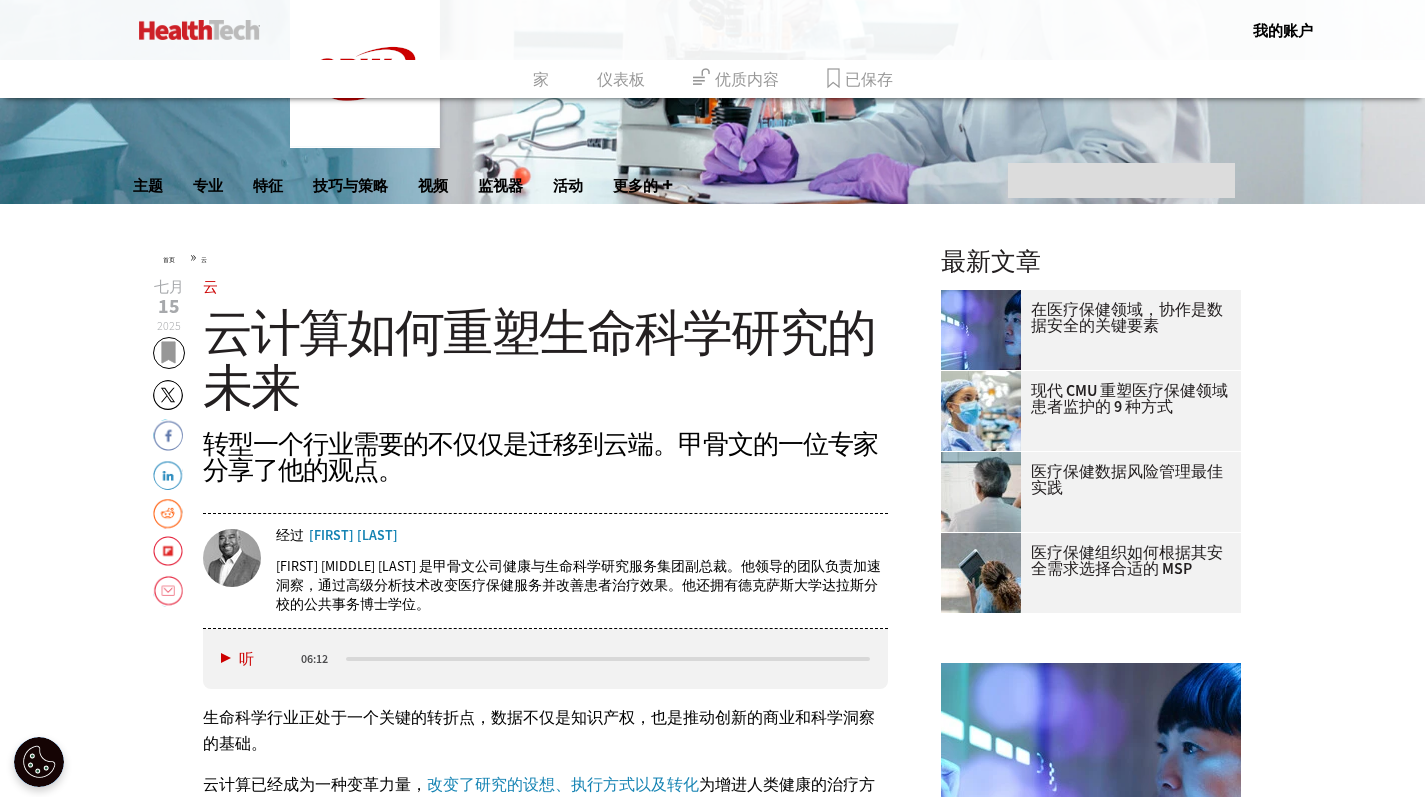 click on "经过 [FIRST] [MIDDLE] [LAST]
Christopher P. Boone 是甲骨文公司健康与生命科学研究服务集团副总裁。他领导的团队负责加速洞察，通过高级分析技术改变医疗保健服务并改善患者治疗效果。他还拥有德克萨斯大学达拉斯分校的公共事务博士学位。" at bounding box center (546, 454) 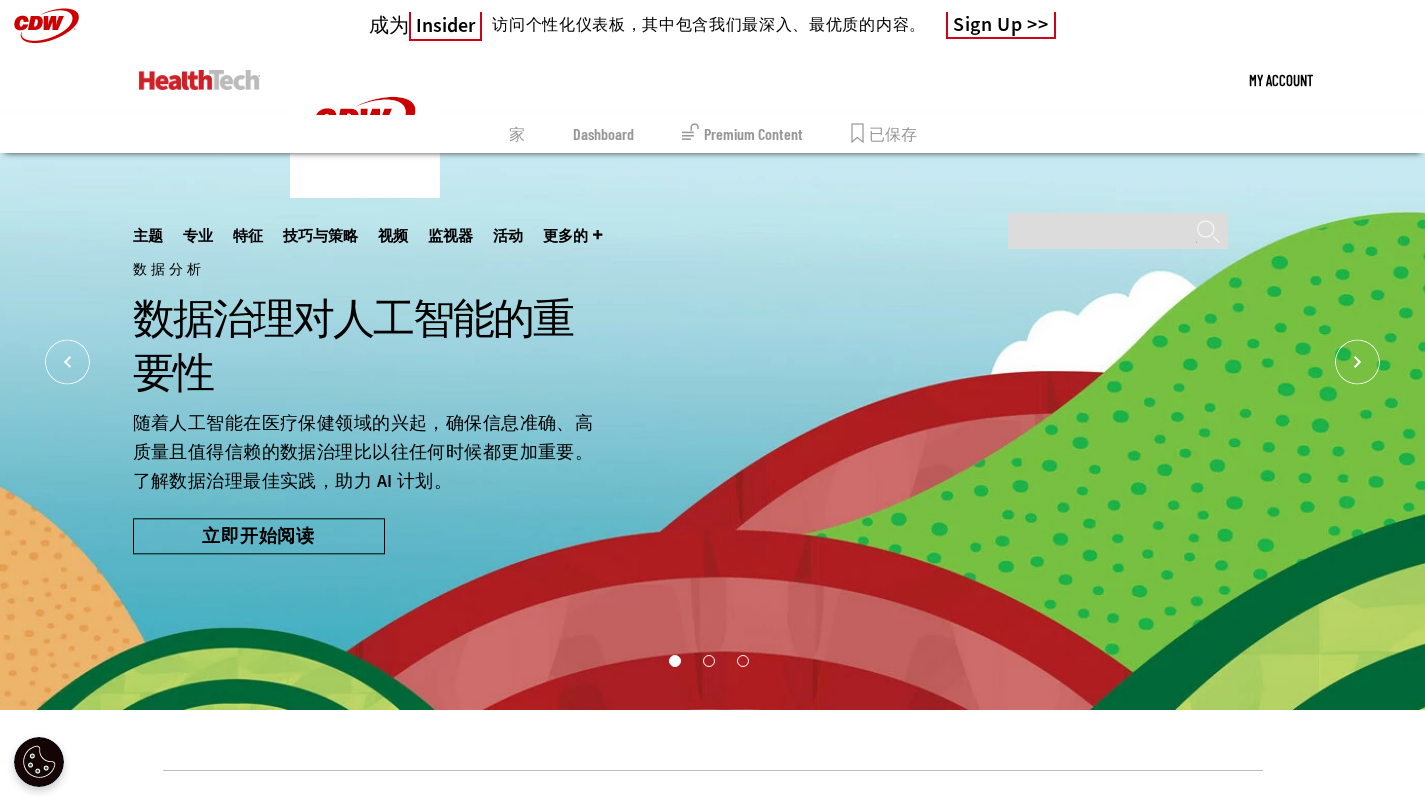 scroll, scrollTop: 0, scrollLeft: 0, axis: both 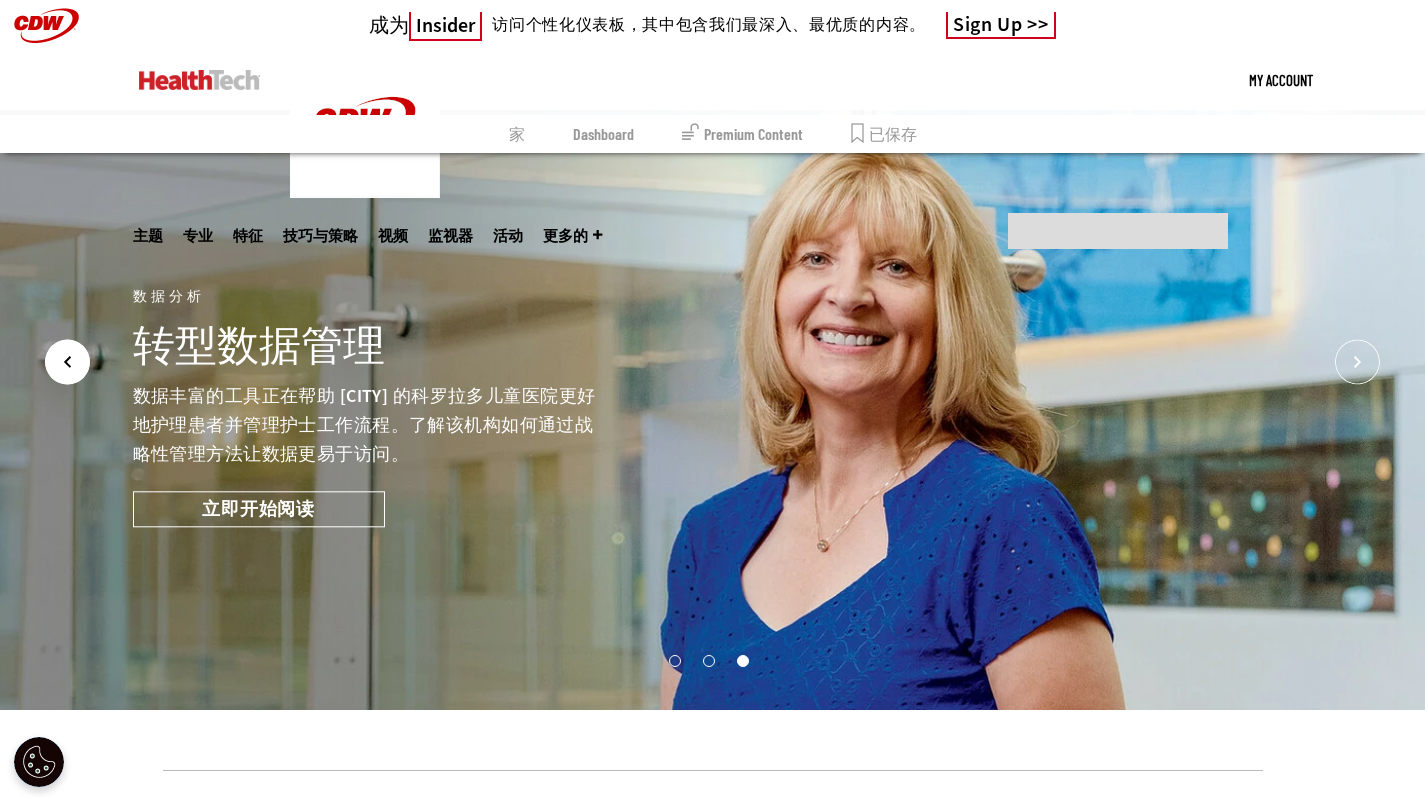 click 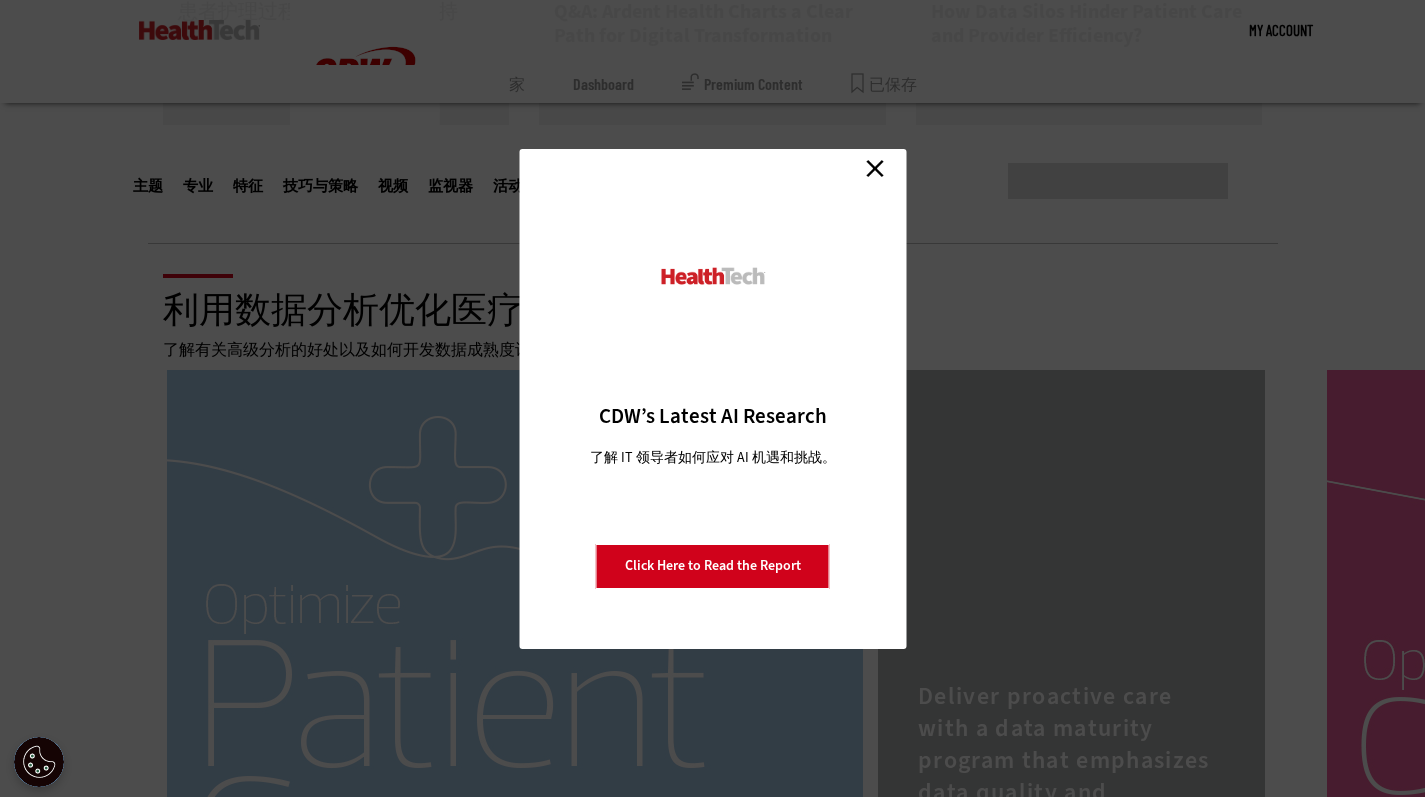 scroll, scrollTop: 3603, scrollLeft: 0, axis: vertical 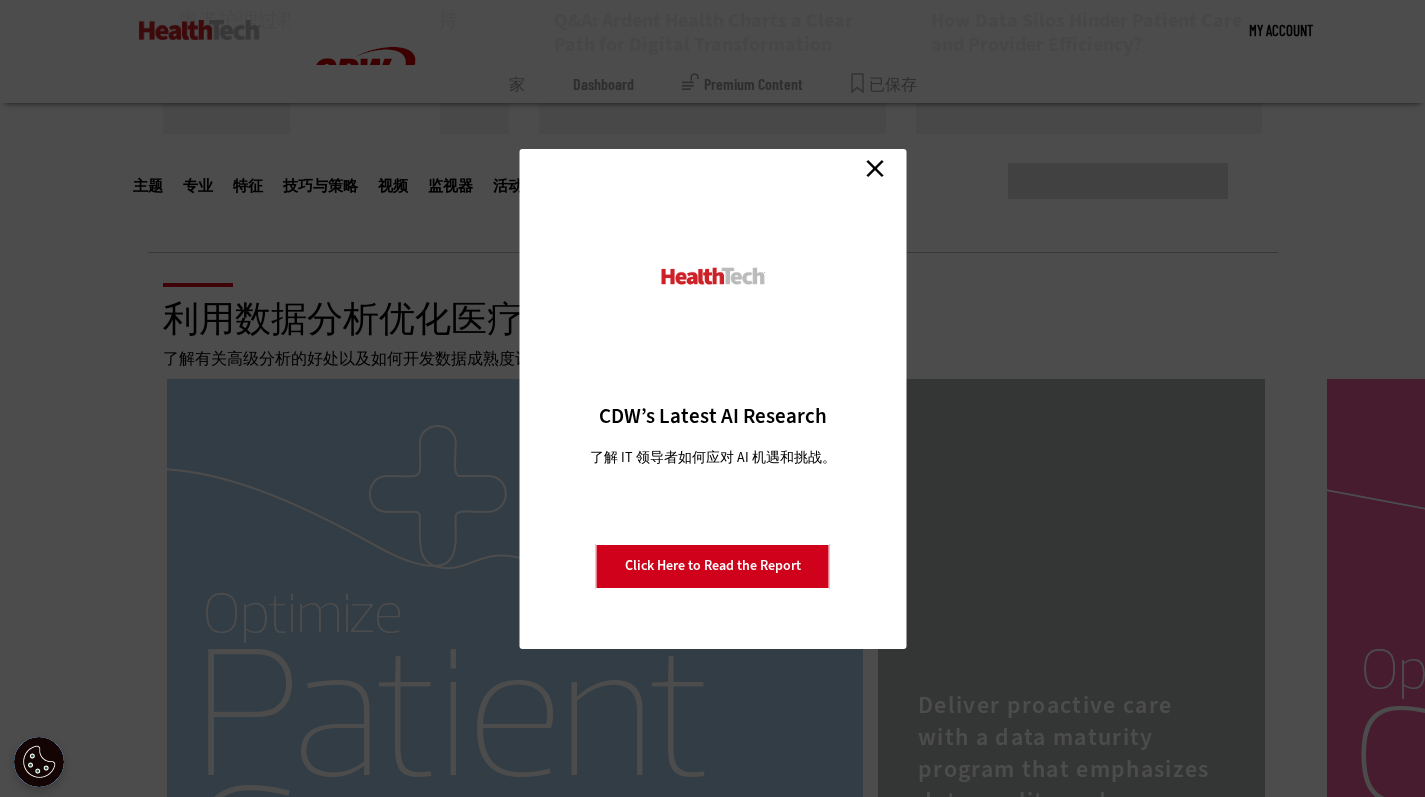 click on "点击此处阅读报告" at bounding box center (713, 565) 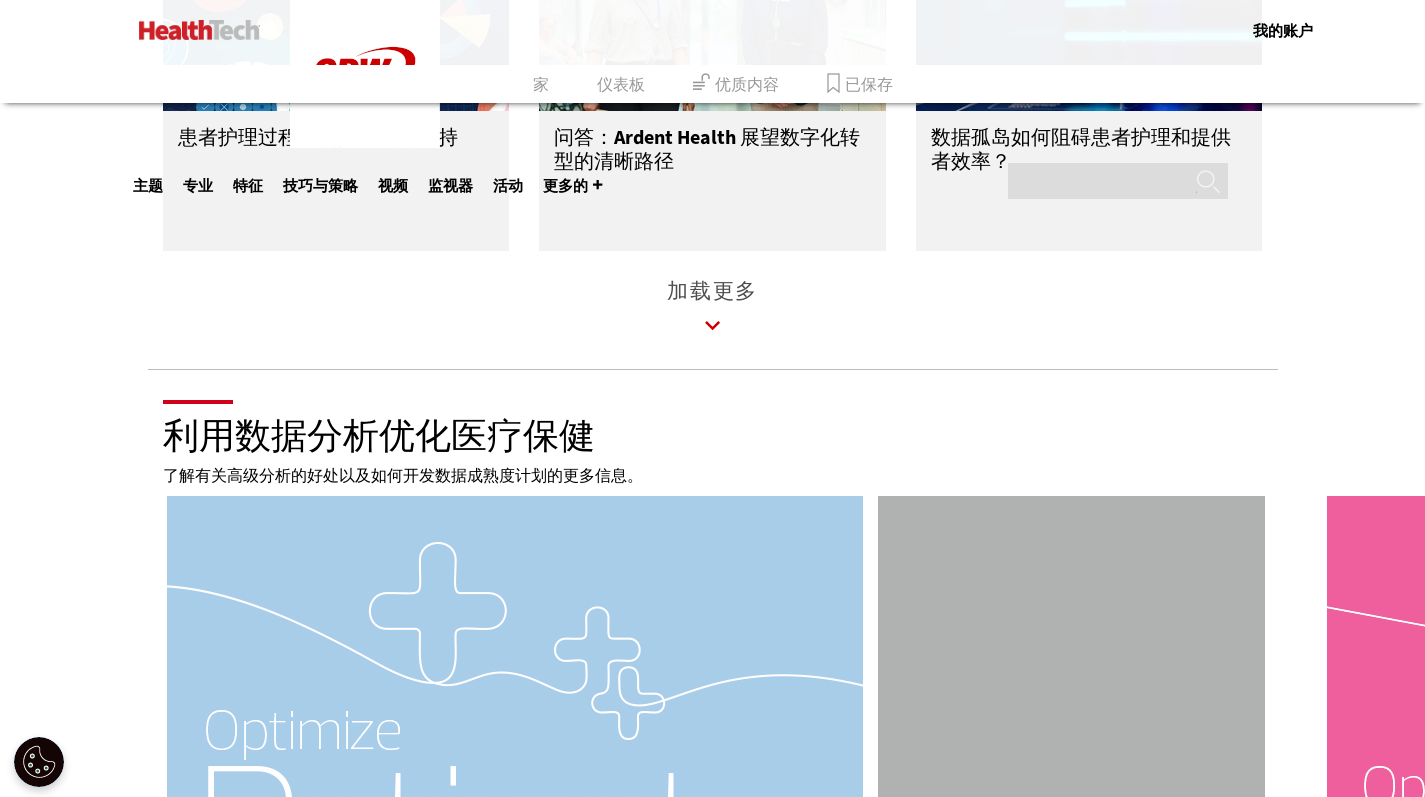scroll, scrollTop: 3608, scrollLeft: 0, axis: vertical 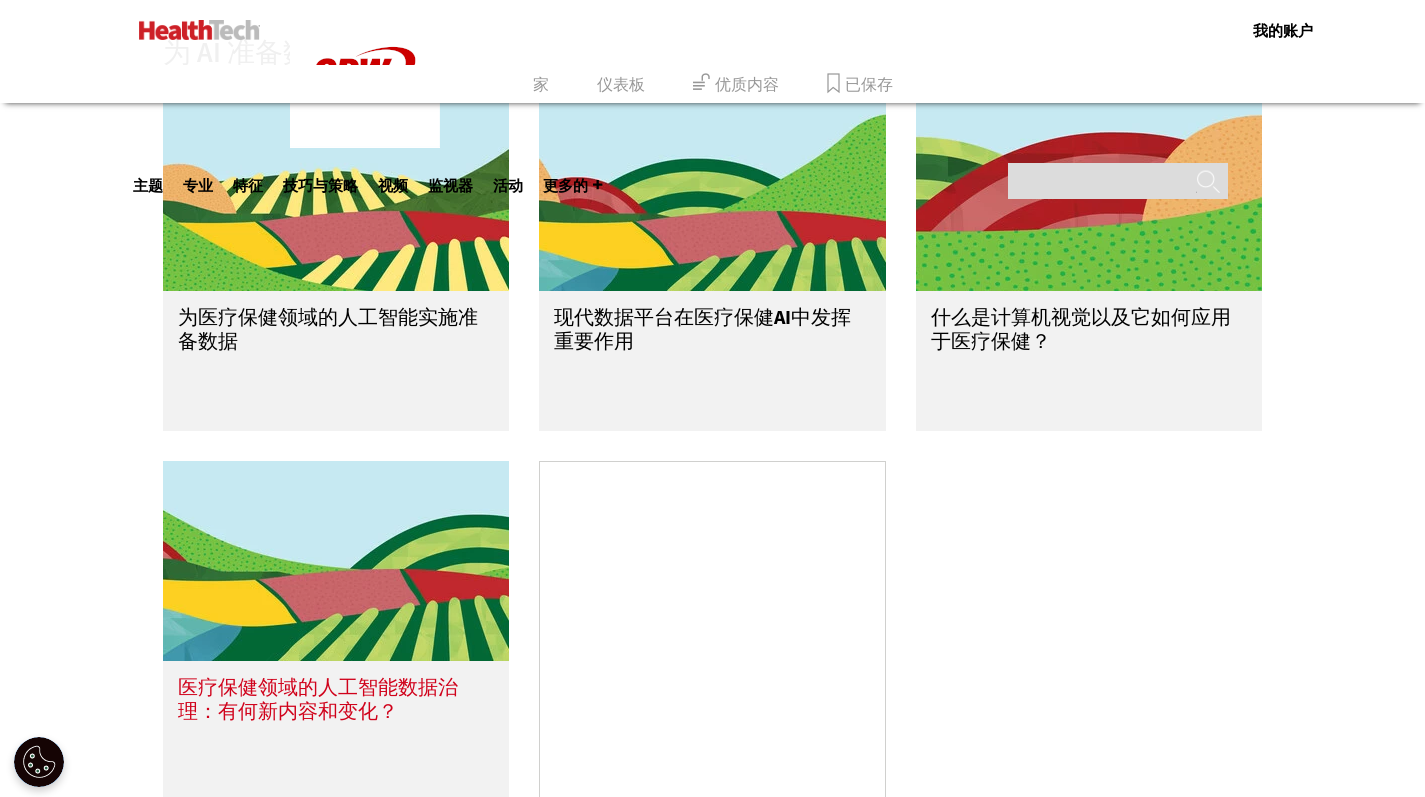 click at bounding box center [336, 561] 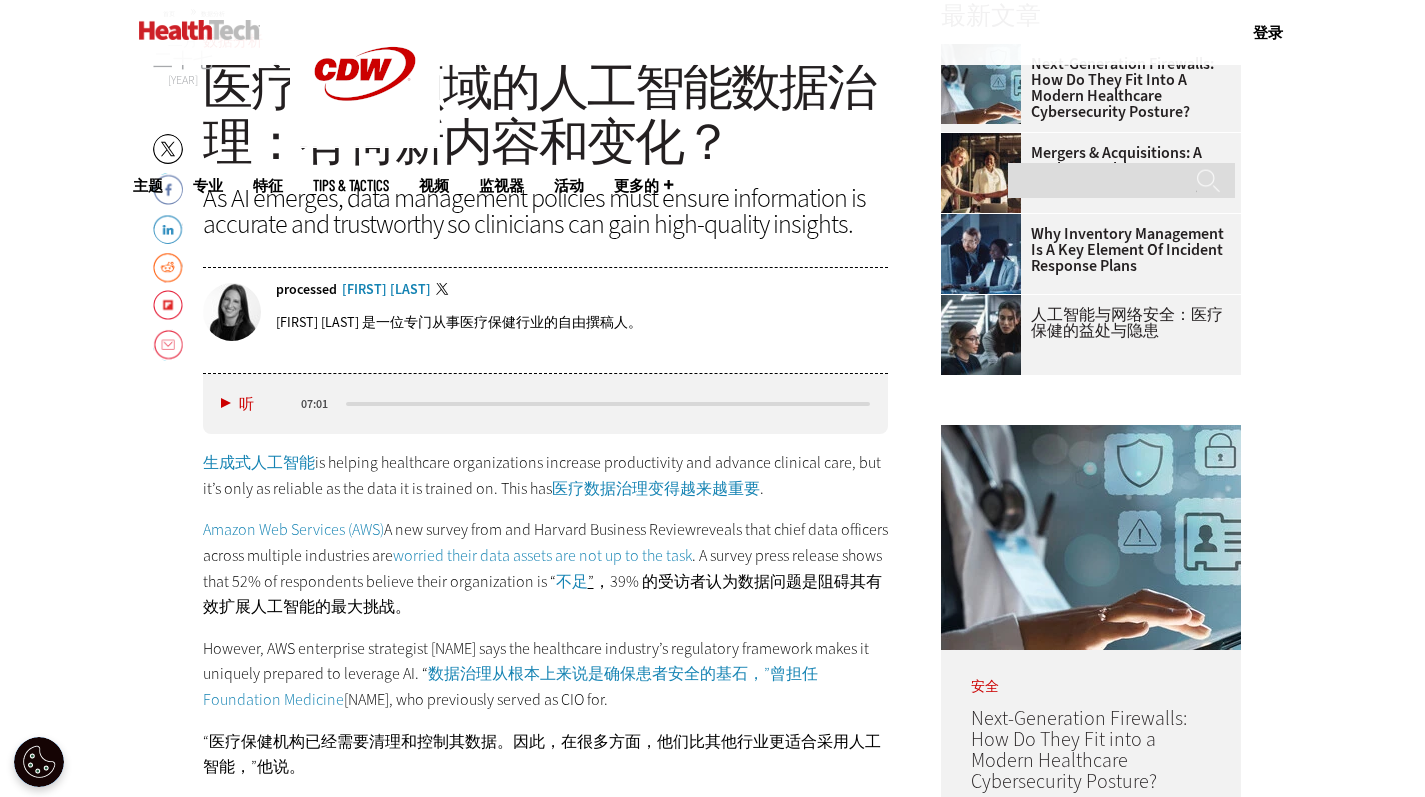 scroll, scrollTop: 0, scrollLeft: 0, axis: both 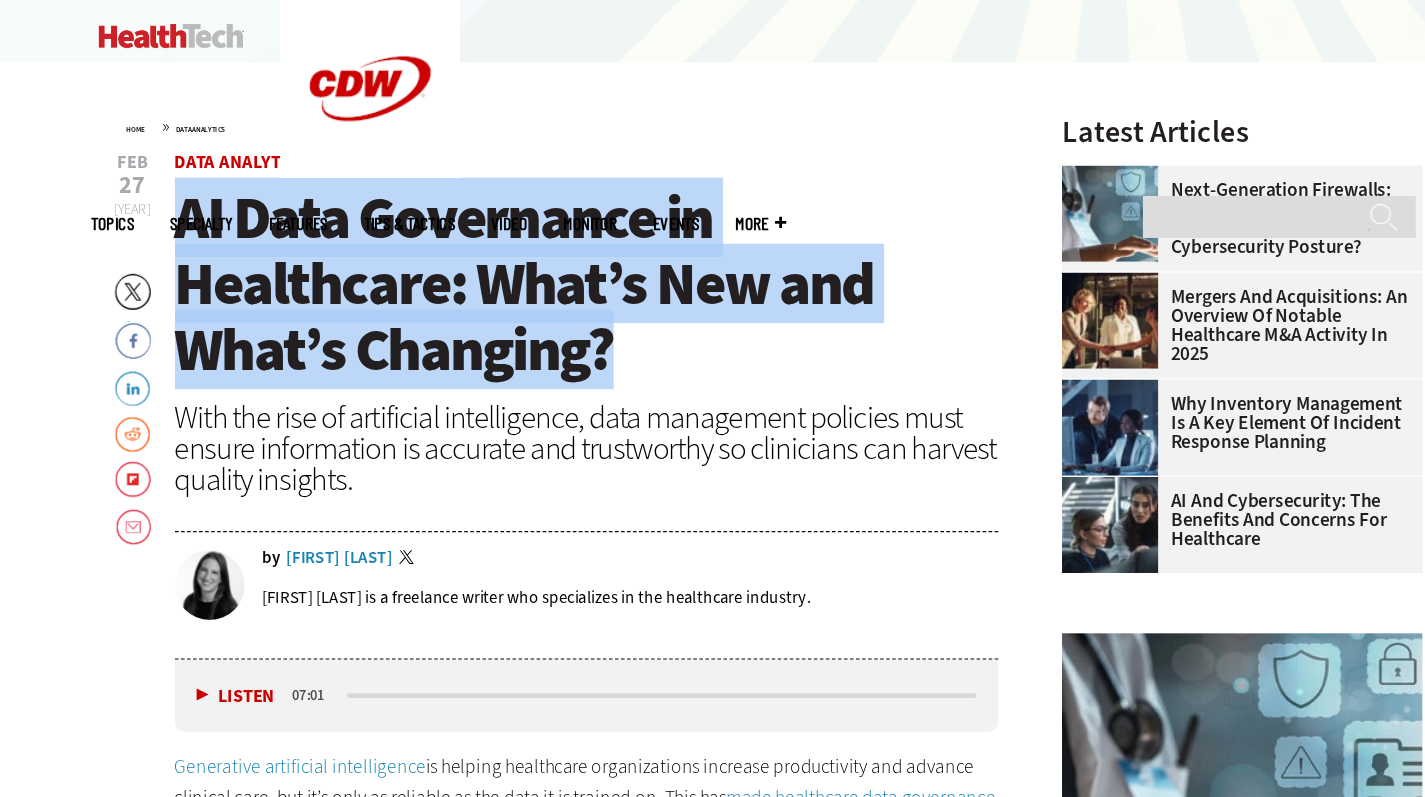 drag, startPoint x: 210, startPoint y: 178, endPoint x: 603, endPoint y: 279, distance: 405.77087 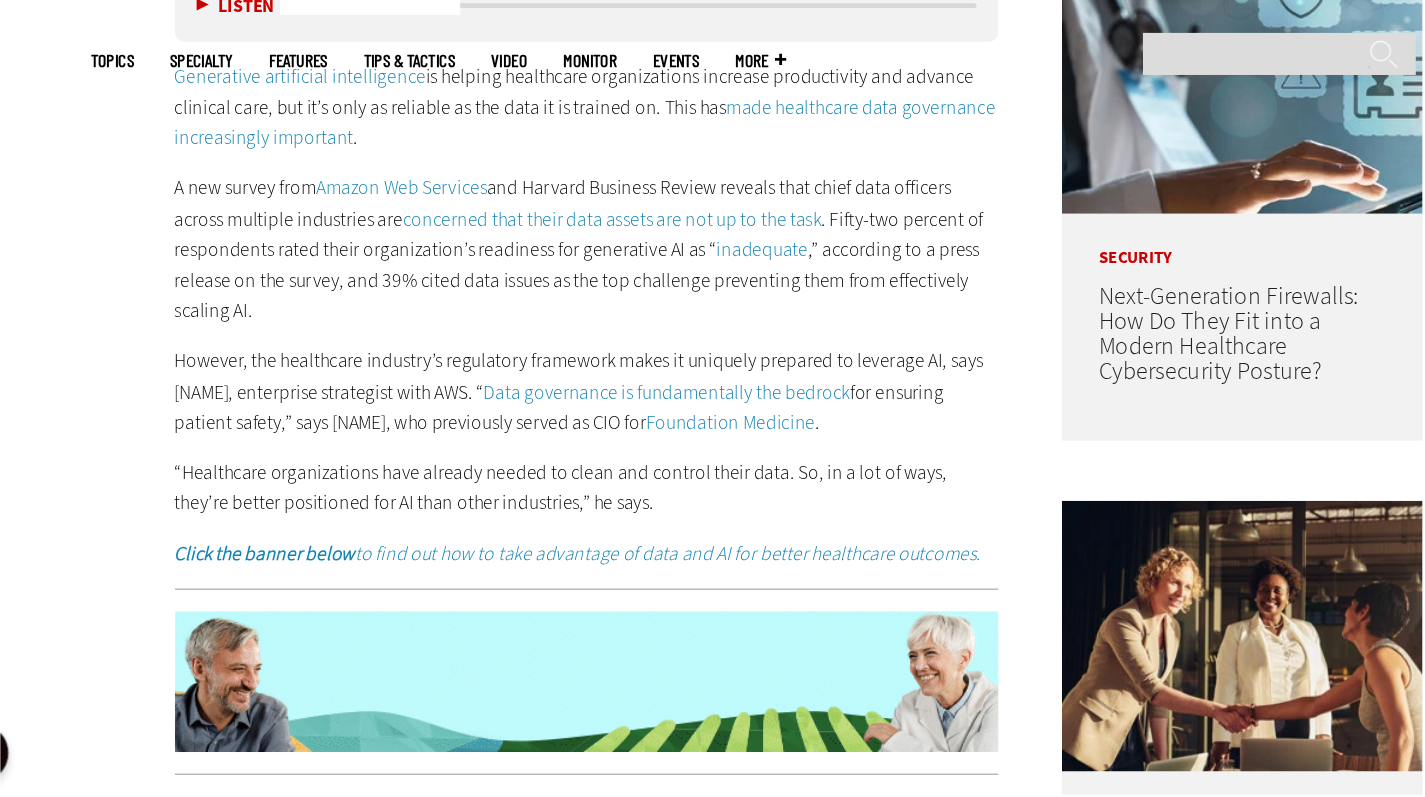 scroll, scrollTop: 0, scrollLeft: 0, axis: both 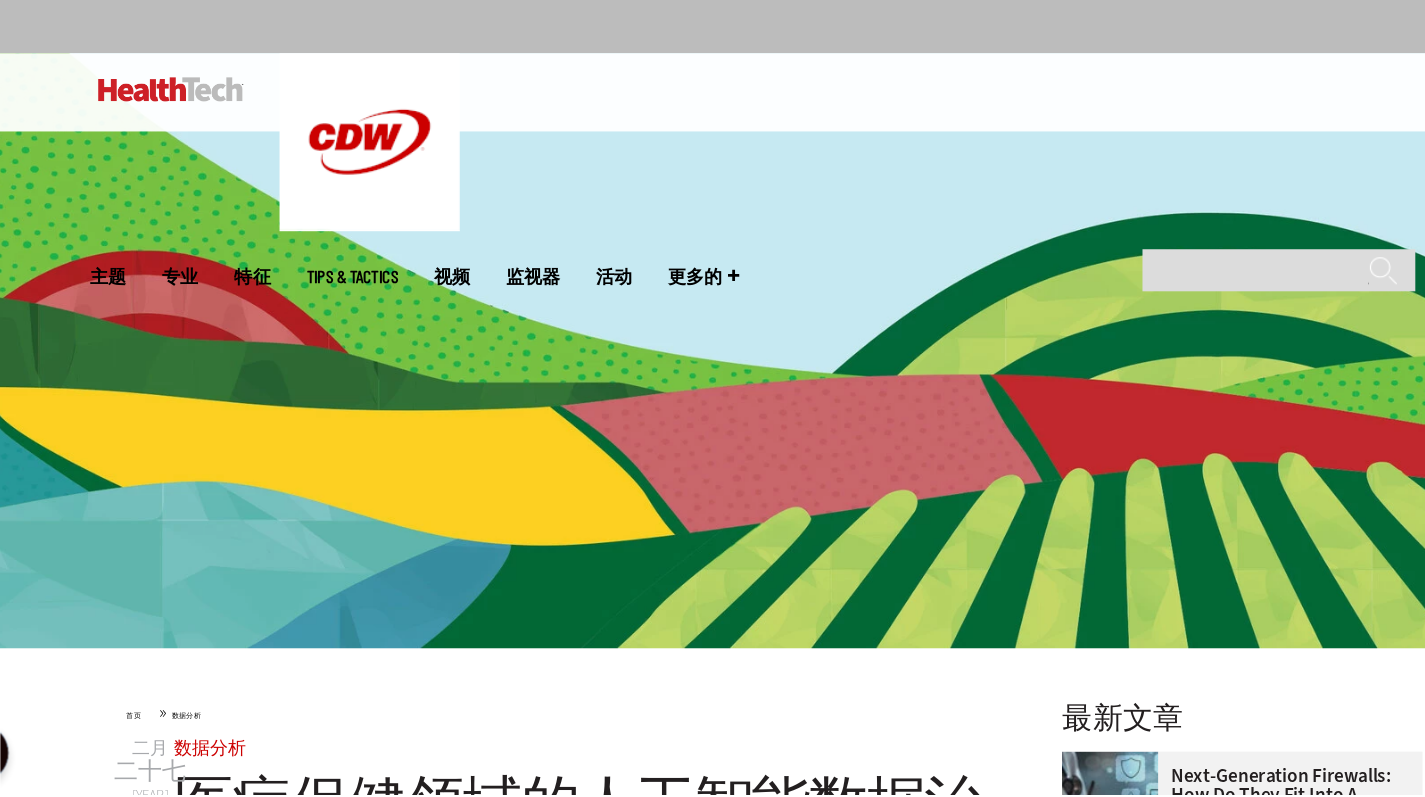 click on "菜单
登录
移动菜单
主题
人工智能
云
数据分析
数据中心
数字工作区
硬件
互联网
管理
联网
以患者为中心的护理
安全
软件
专业
门诊护理
生物技术
医院
保险提供商
管理式护理服务
医疗器械
制药
私人诊所
农村医疗保健
老年护理
大学与研究
特征
技巧与策略
州" at bounding box center [713, 212] 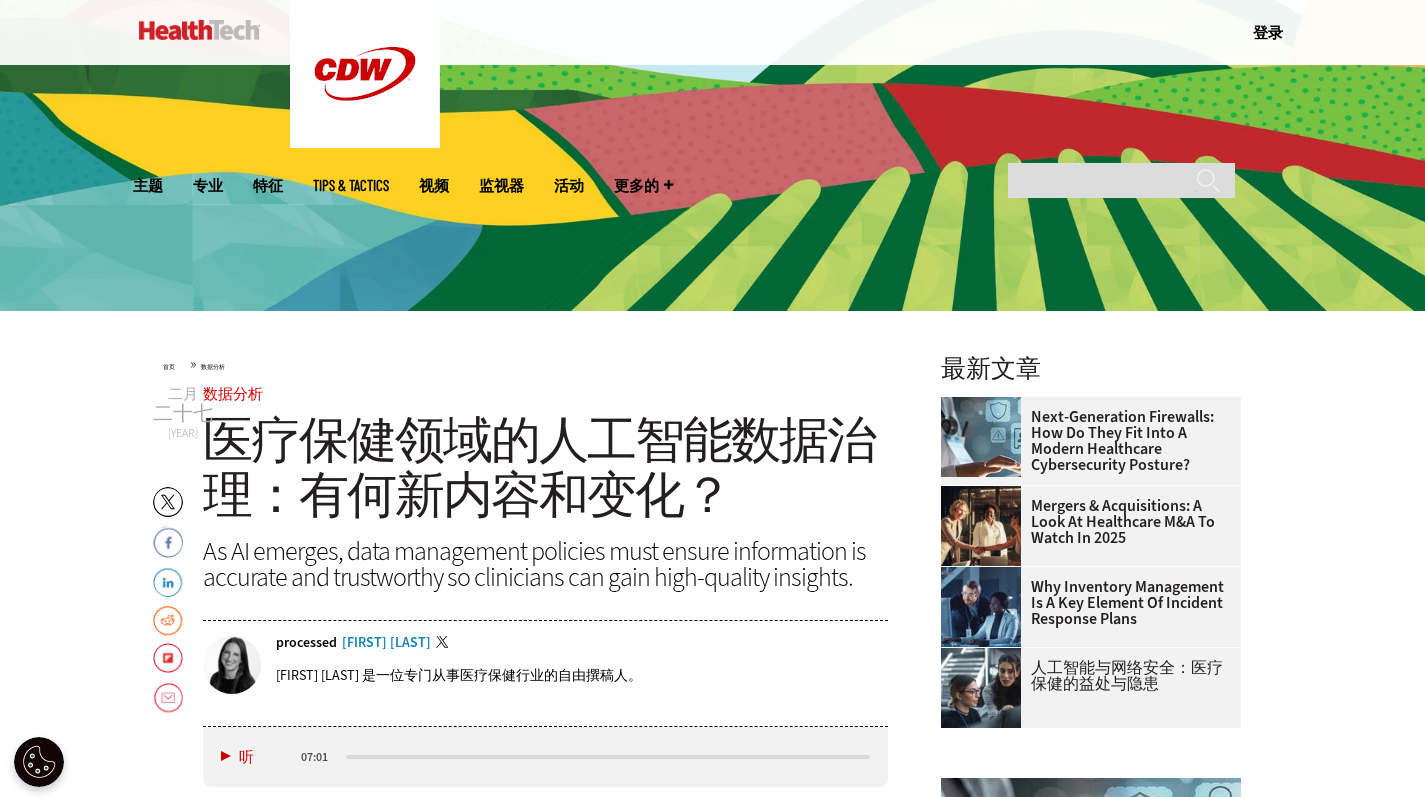 scroll, scrollTop: 0, scrollLeft: 0, axis: both 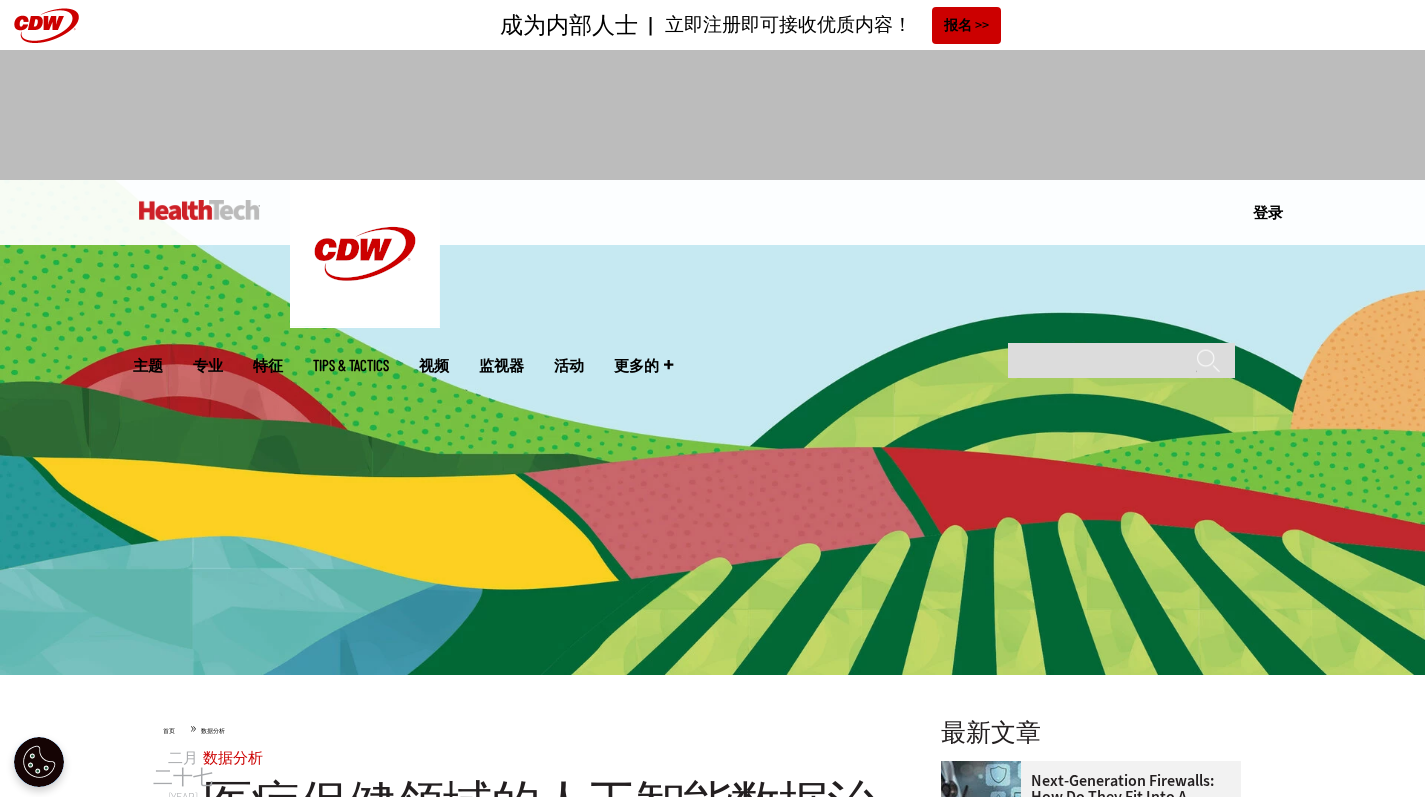 click on "登录" at bounding box center [1268, 212] 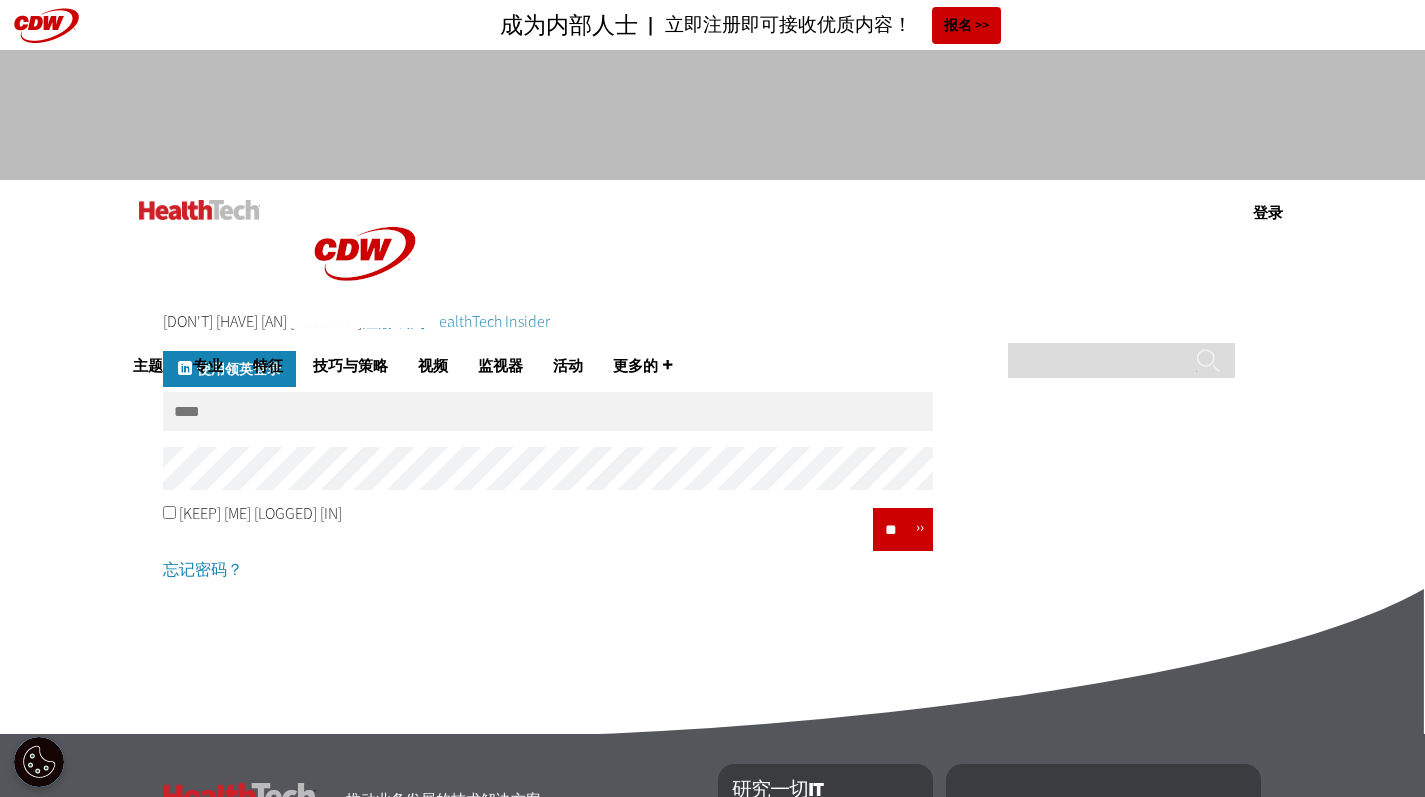 scroll, scrollTop: 0, scrollLeft: 0, axis: both 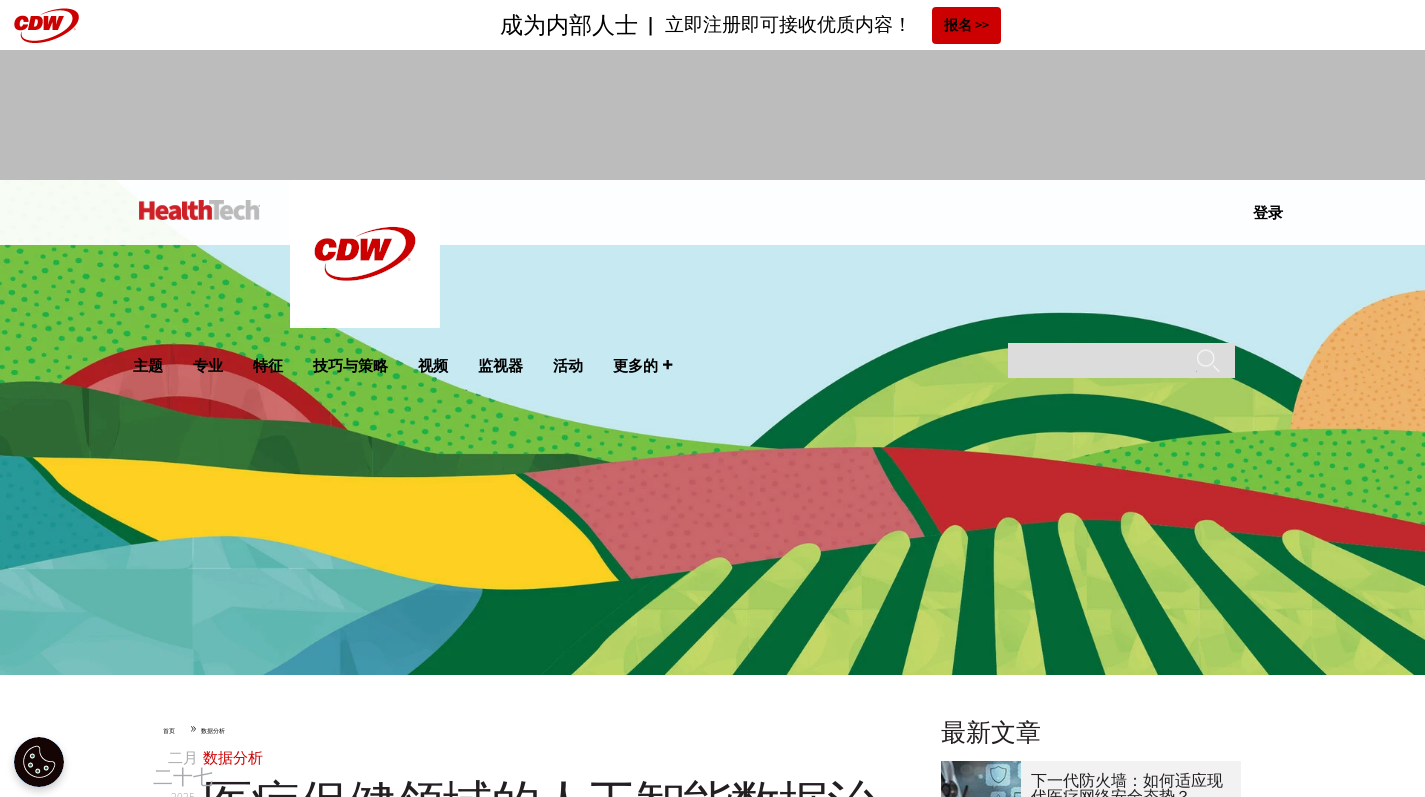 click on "菜单
登录
移动菜单
主题
人工智能
云
数据分析
数据中心
数字工作区
硬件
互联网
管理
联网
以患者为中心的护理
安全
软件
专业
门诊护理
生物技术
医院
保险提供商
管理式护理服务
医疗器械
制药
私人诊所
农村医疗保健
老年护理
大学与研究
特征
技巧与策略" at bounding box center (712, 212) 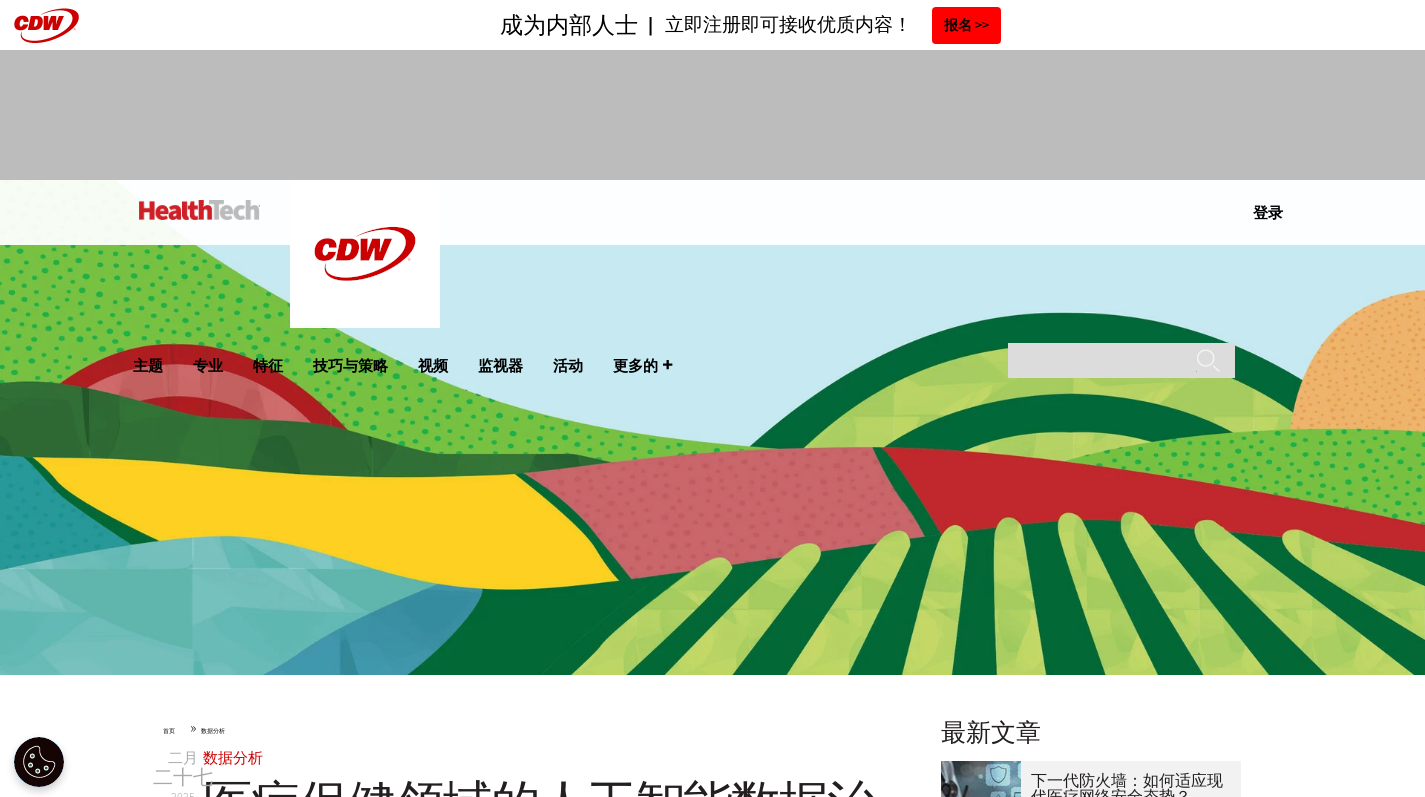click on "报名" at bounding box center (966, 25) 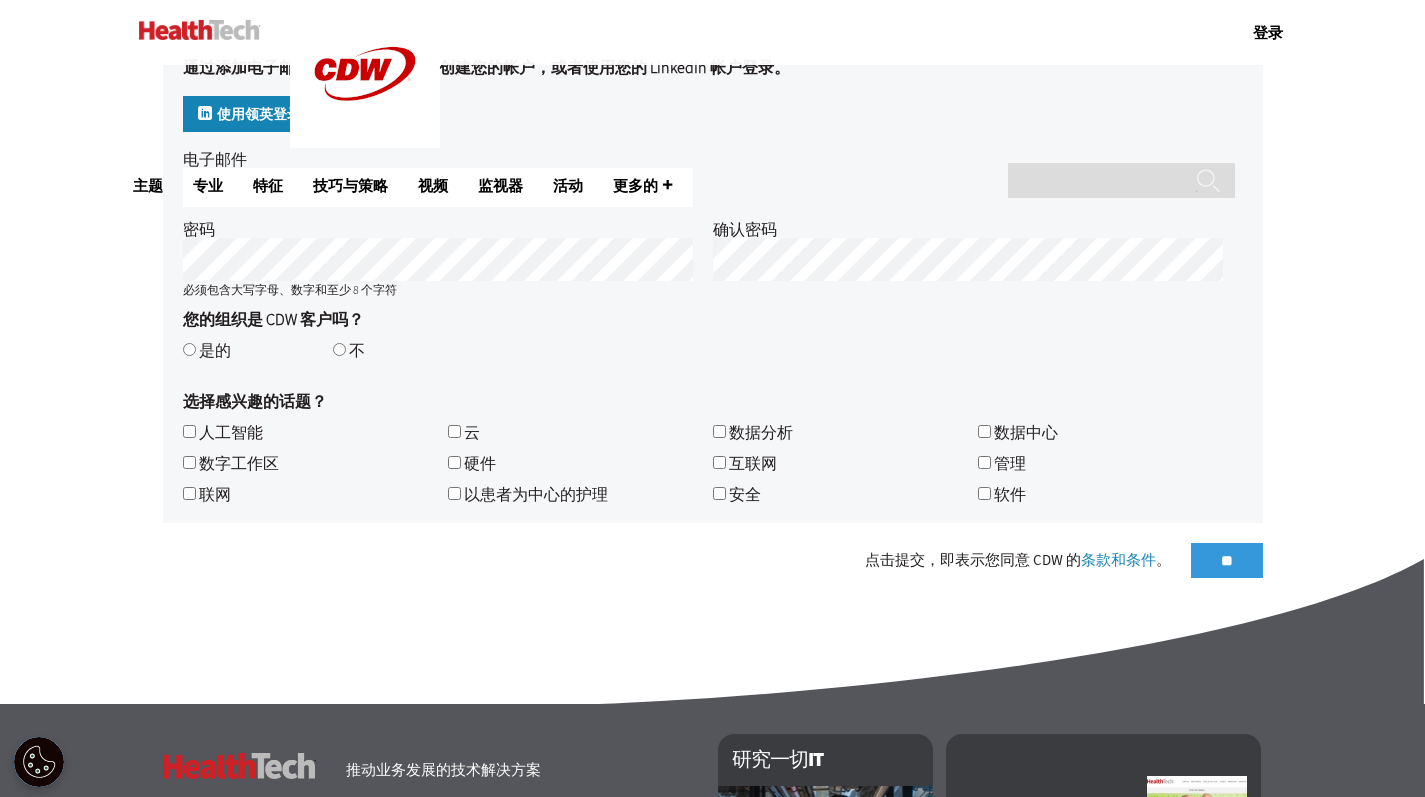 scroll, scrollTop: 737, scrollLeft: 0, axis: vertical 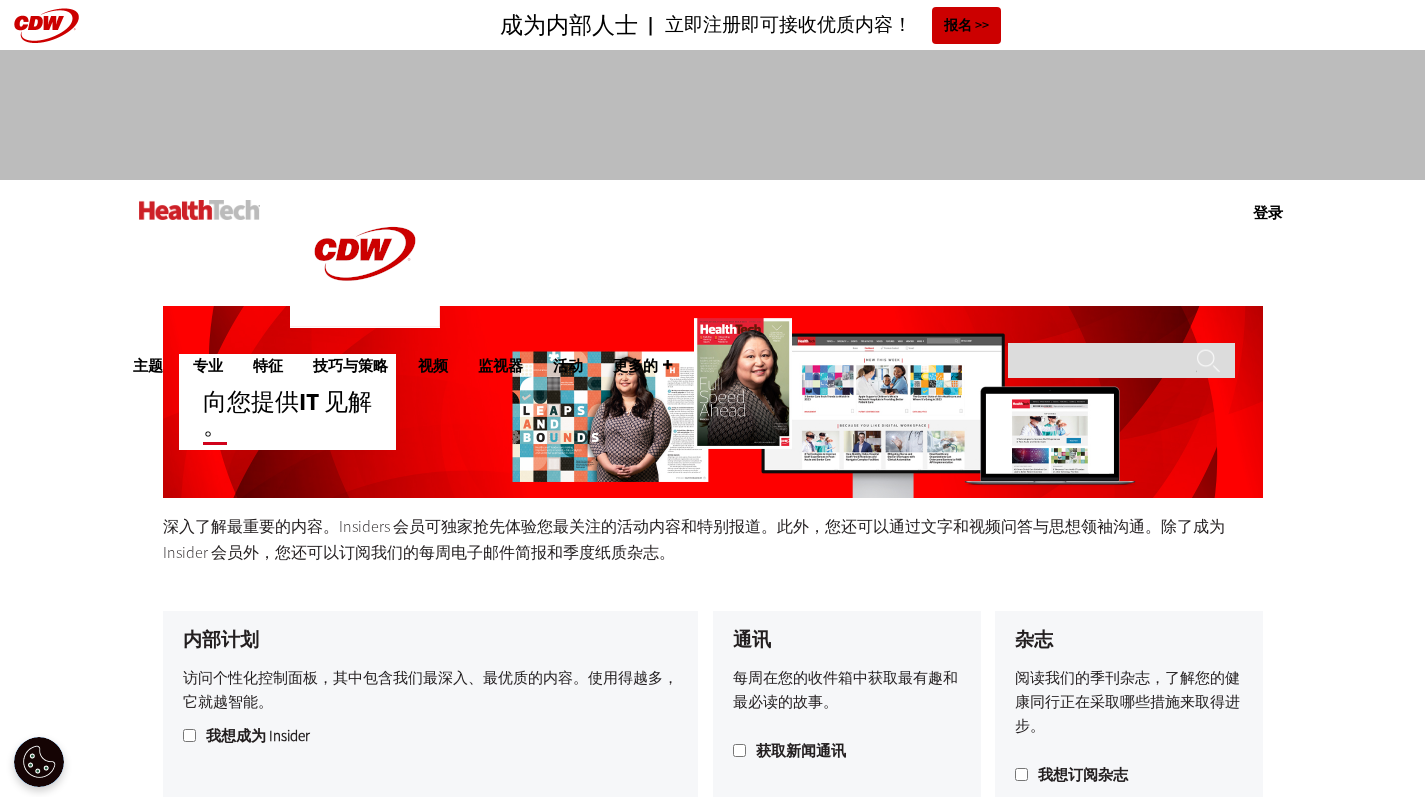 click on "登录" at bounding box center [1268, 212] 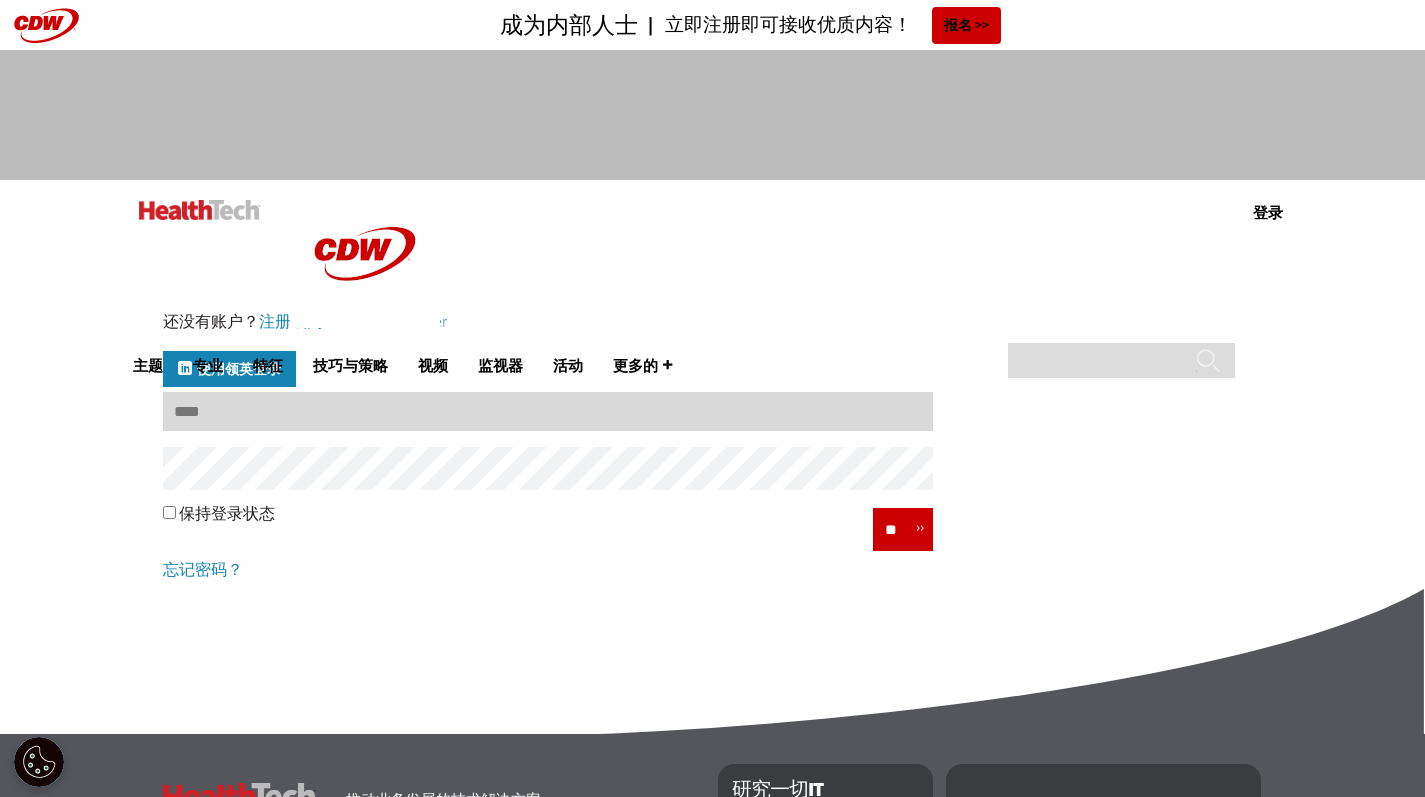 scroll, scrollTop: 0, scrollLeft: 0, axis: both 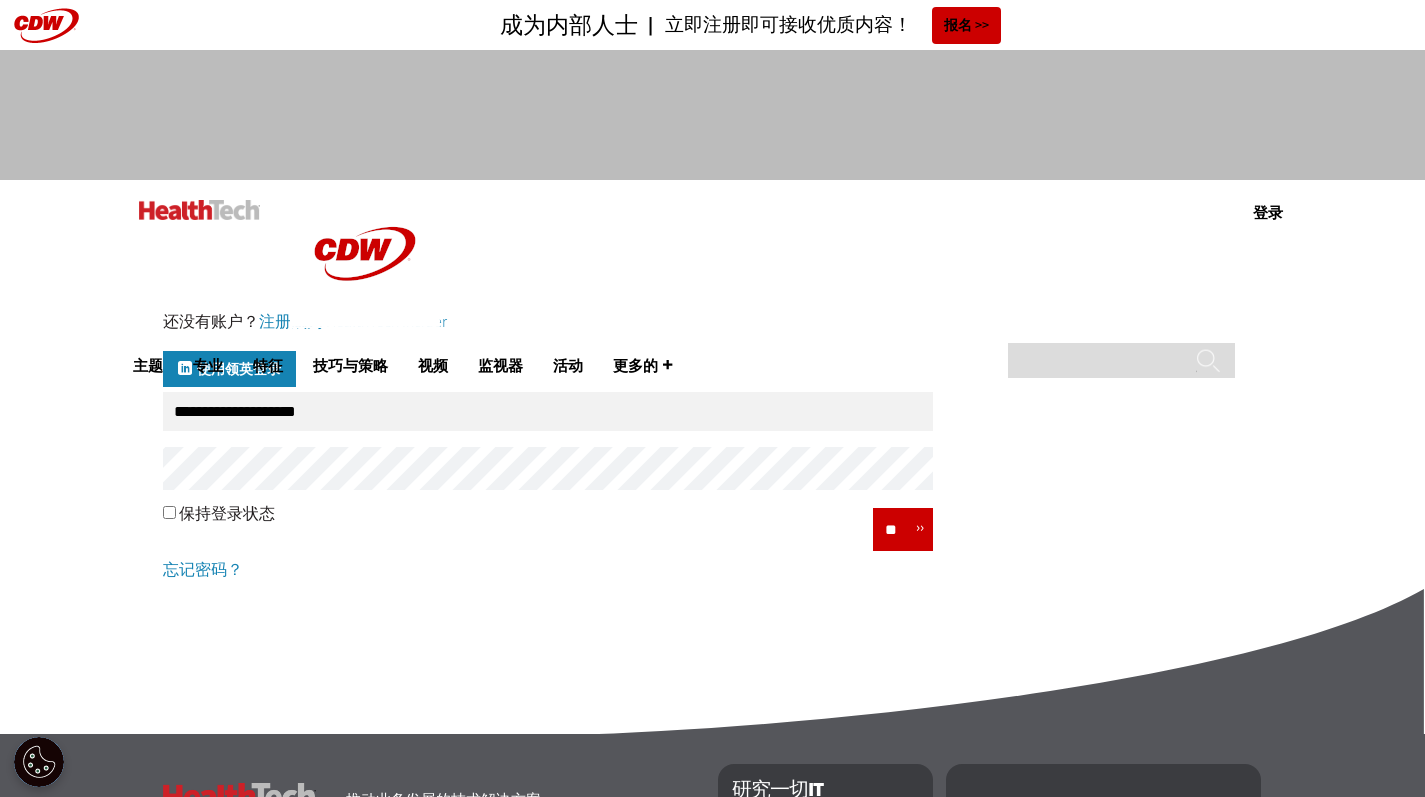 type on "**********" 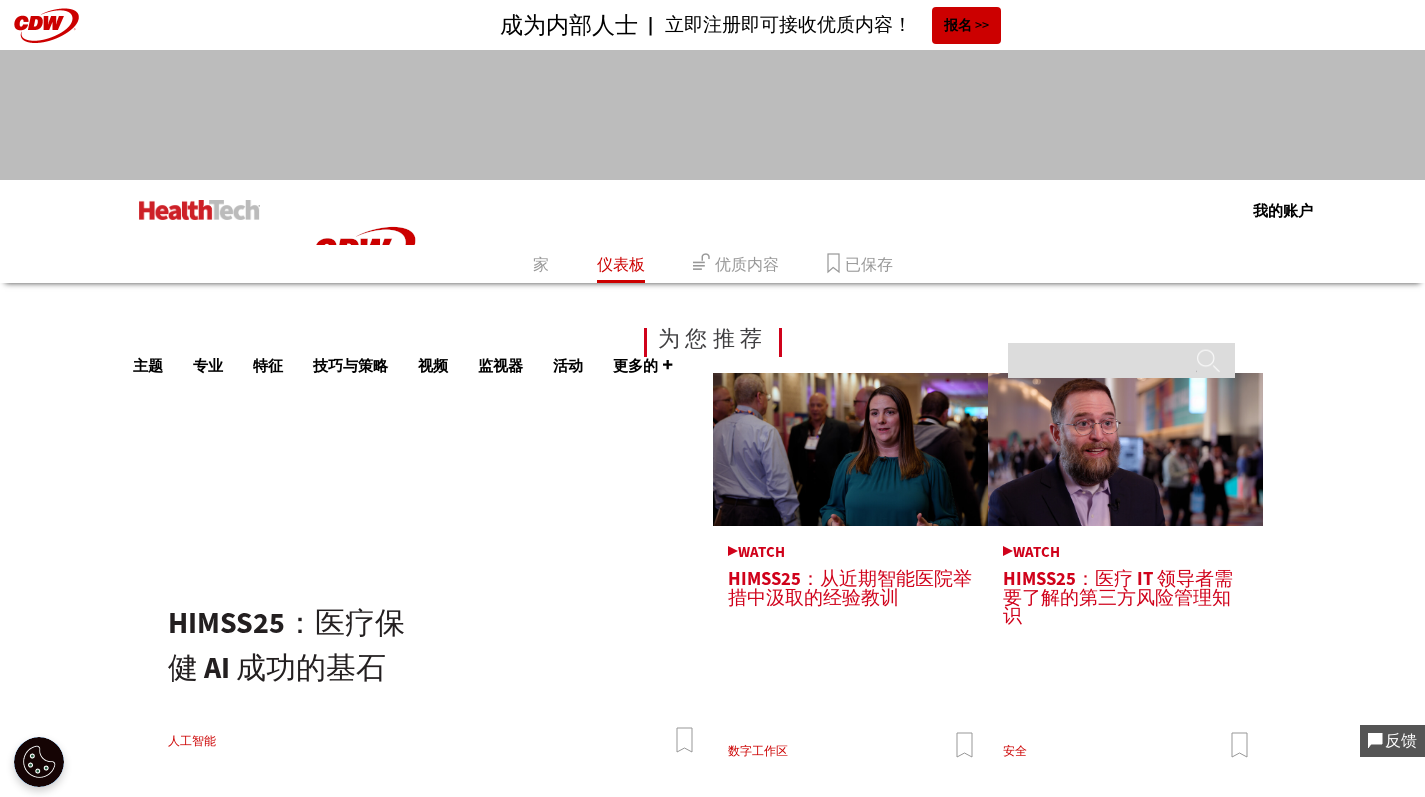 scroll, scrollTop: 0, scrollLeft: 0, axis: both 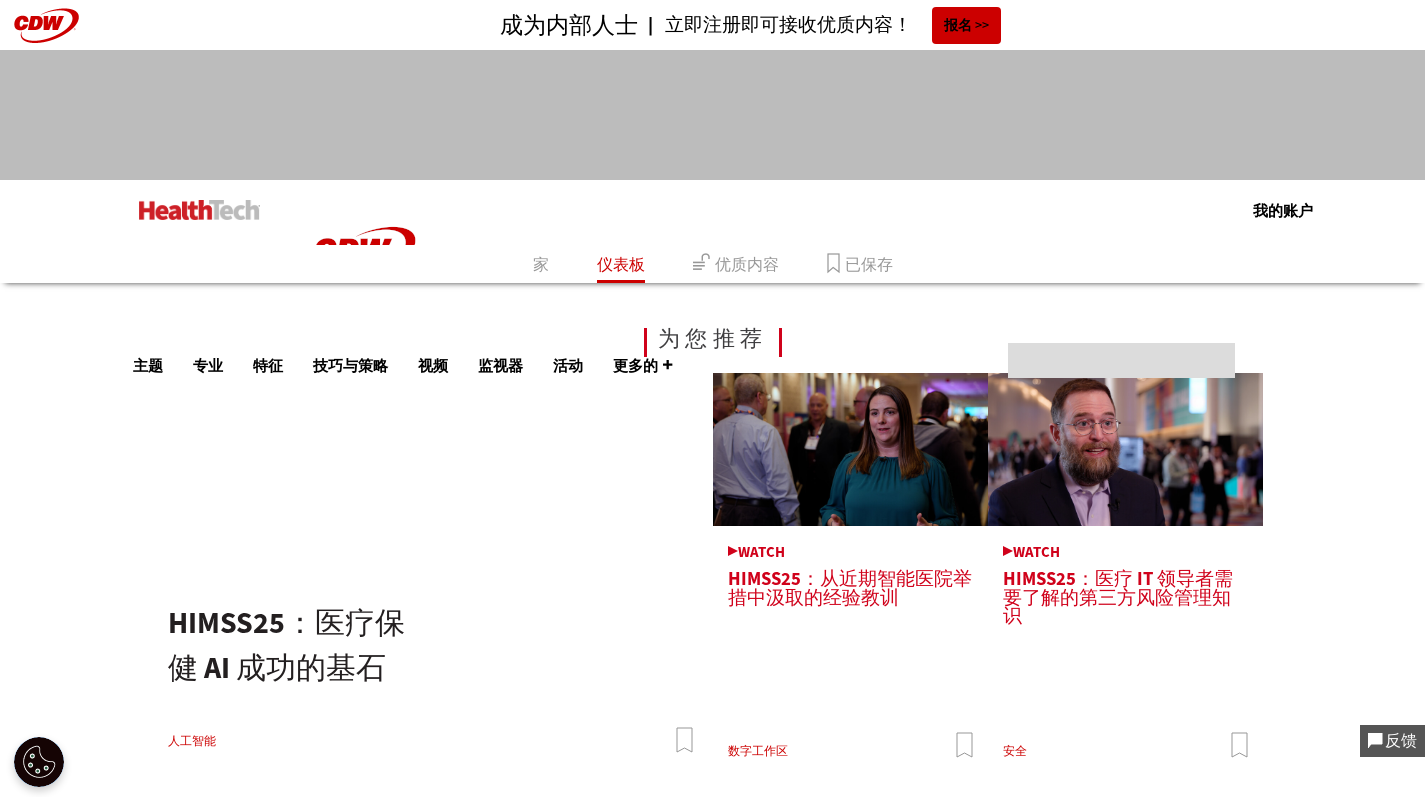click on "已保存" at bounding box center (869, 263) 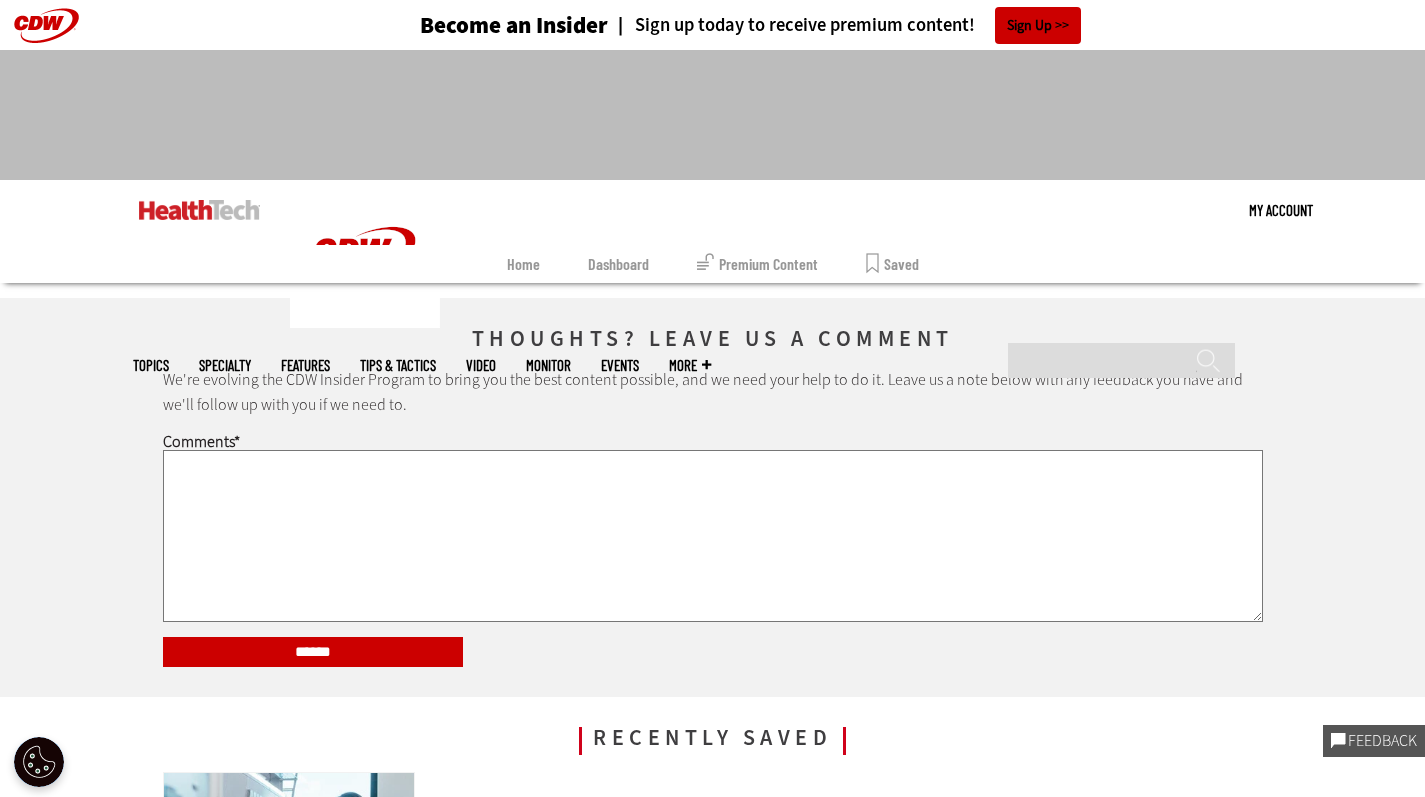 scroll, scrollTop: 0, scrollLeft: 0, axis: both 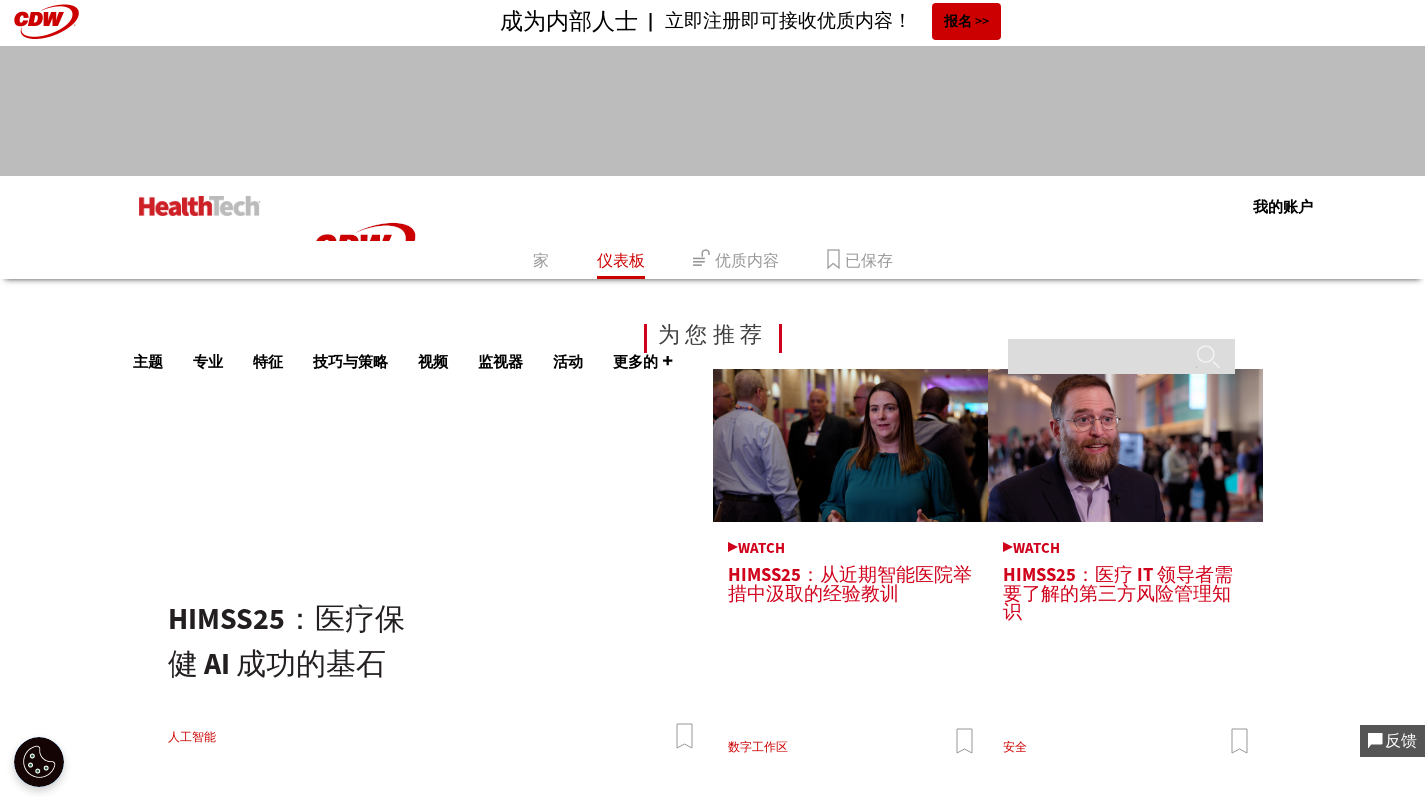 click on "主题" at bounding box center [148, 361] 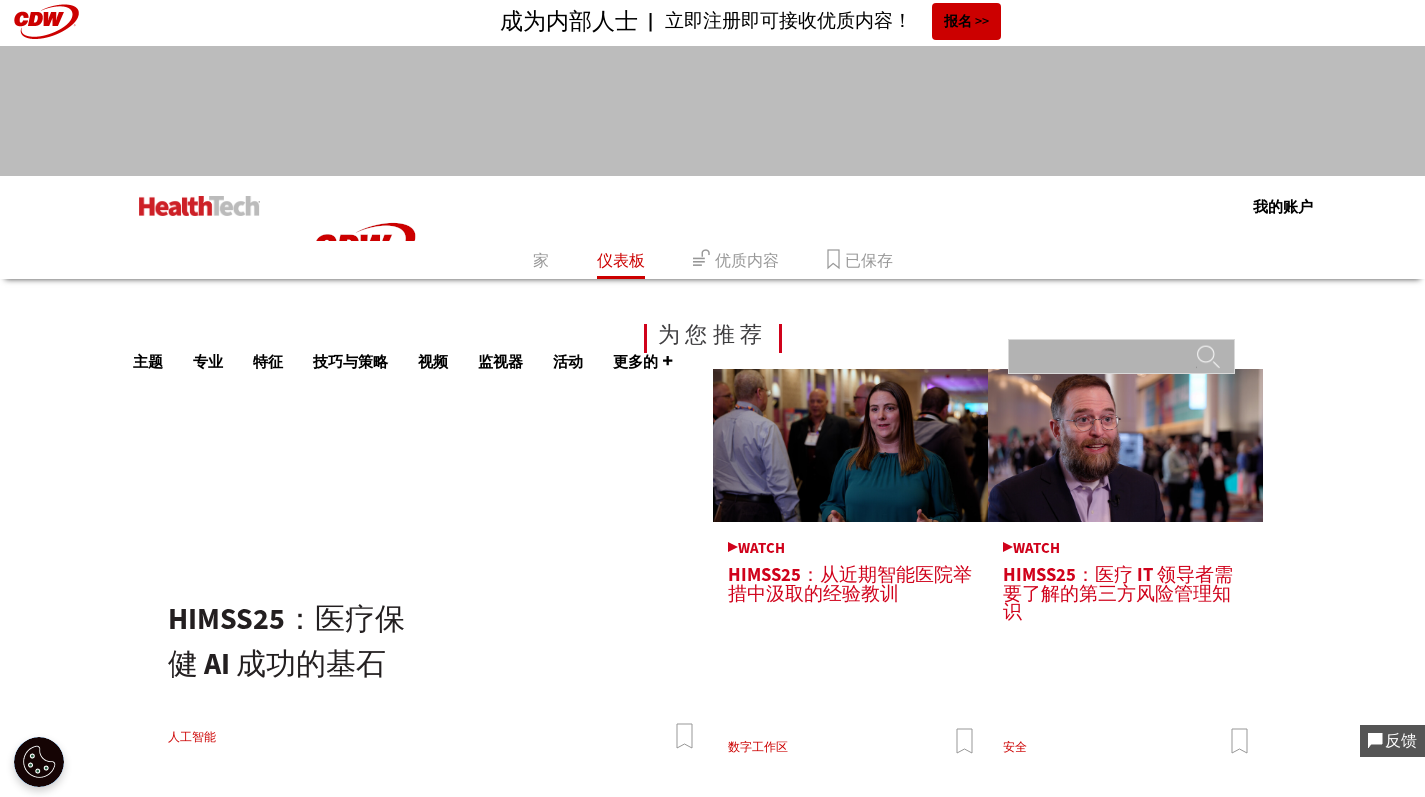 click on "搜索" at bounding box center (1121, 356) 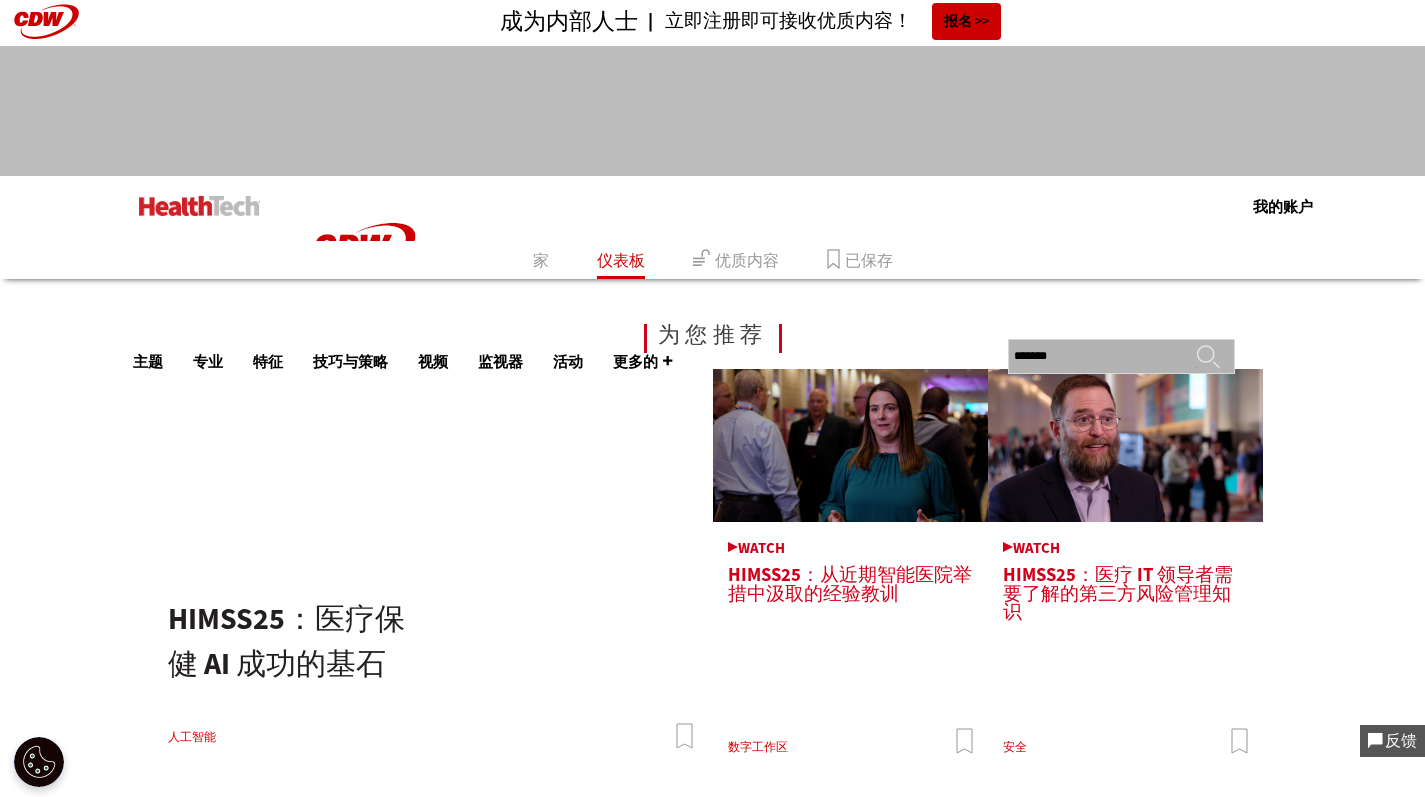 click on "*******" at bounding box center [1121, 356] 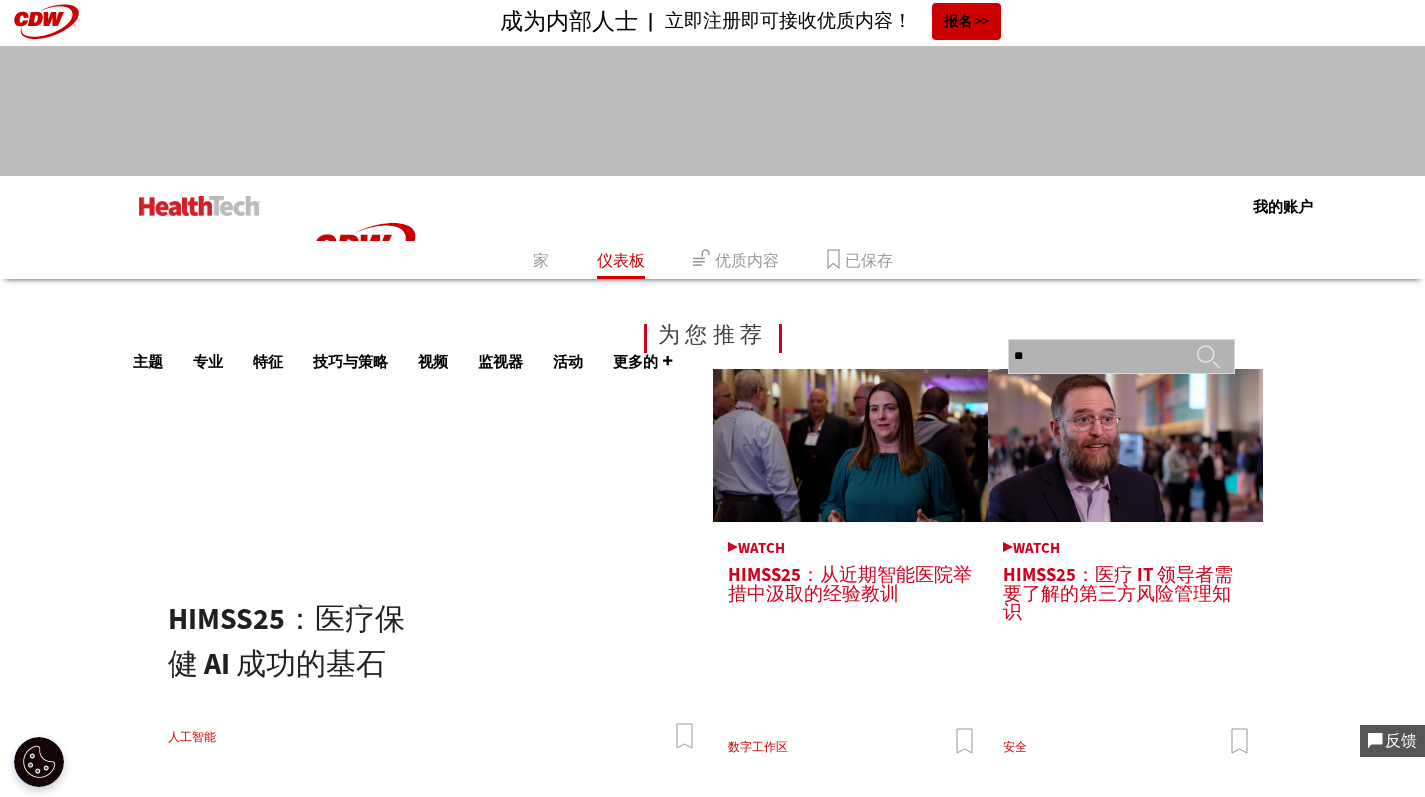 type on "*" 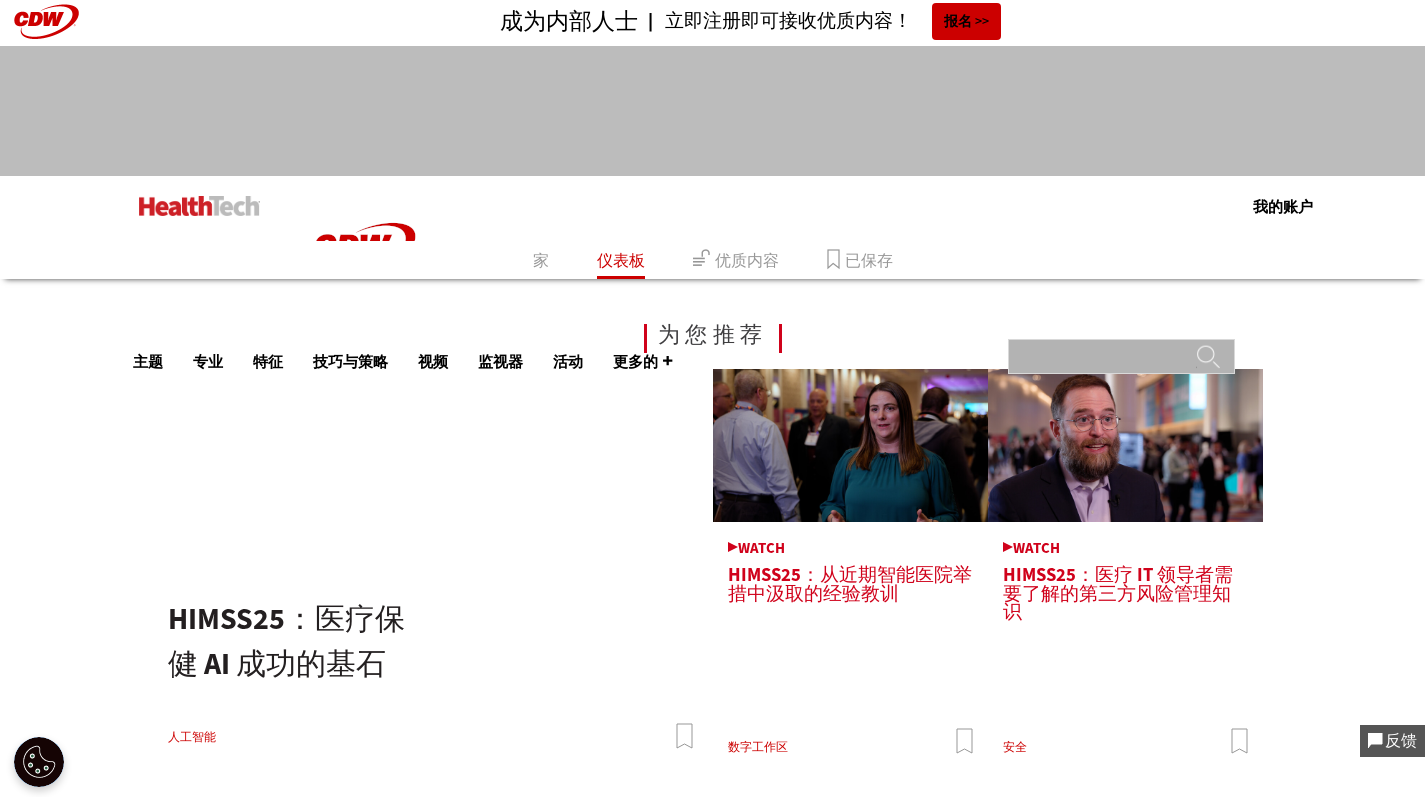 paste on "**********" 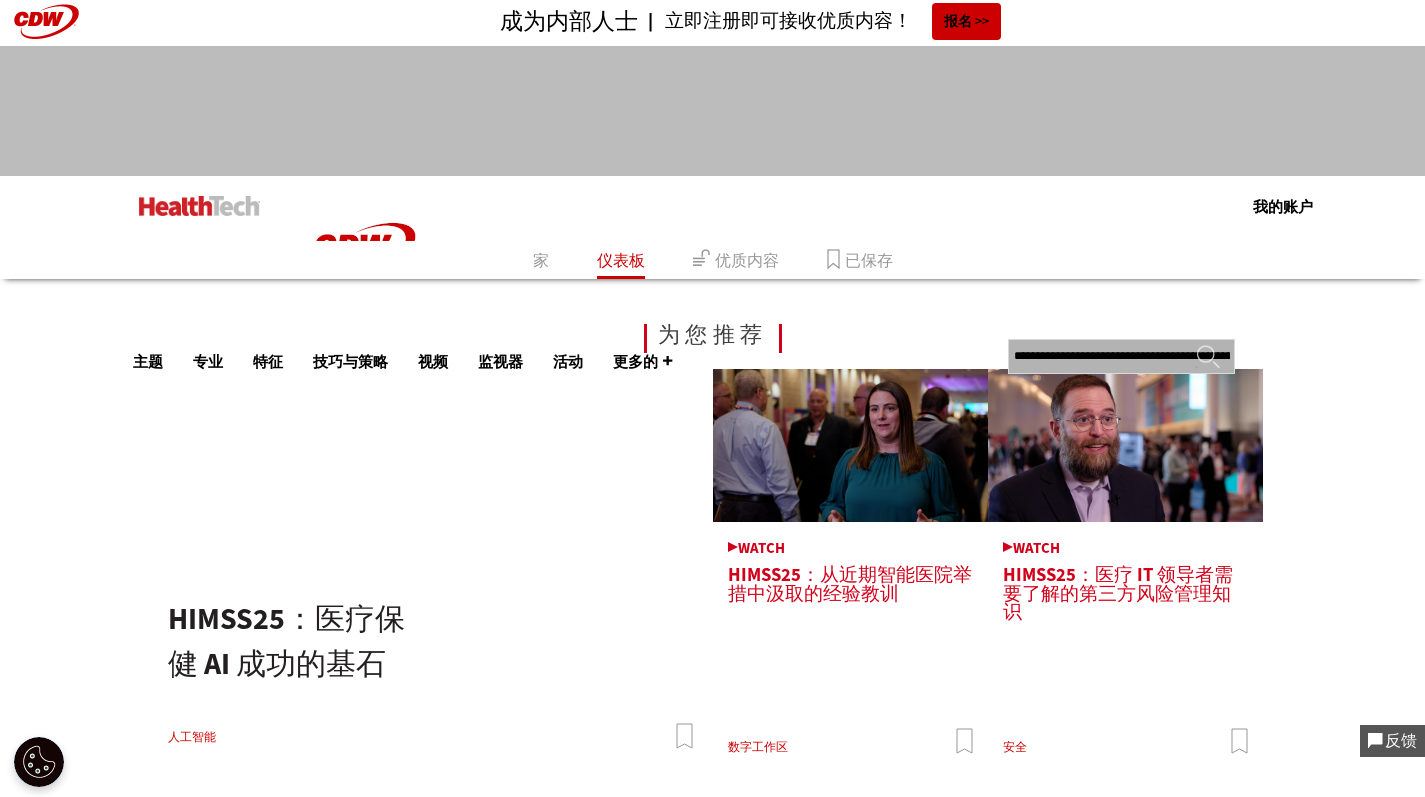 scroll, scrollTop: 0, scrollLeft: 148, axis: horizontal 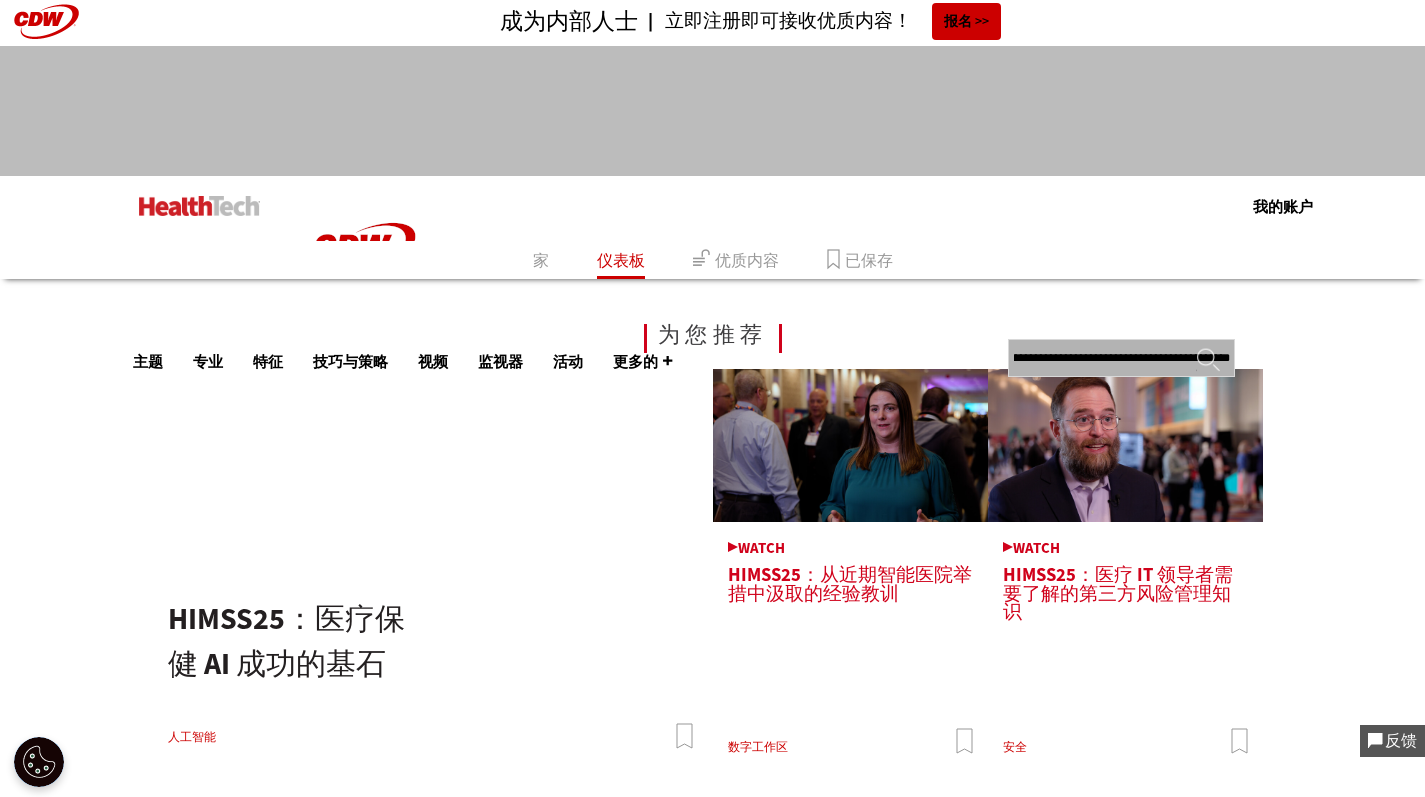 type on "**********" 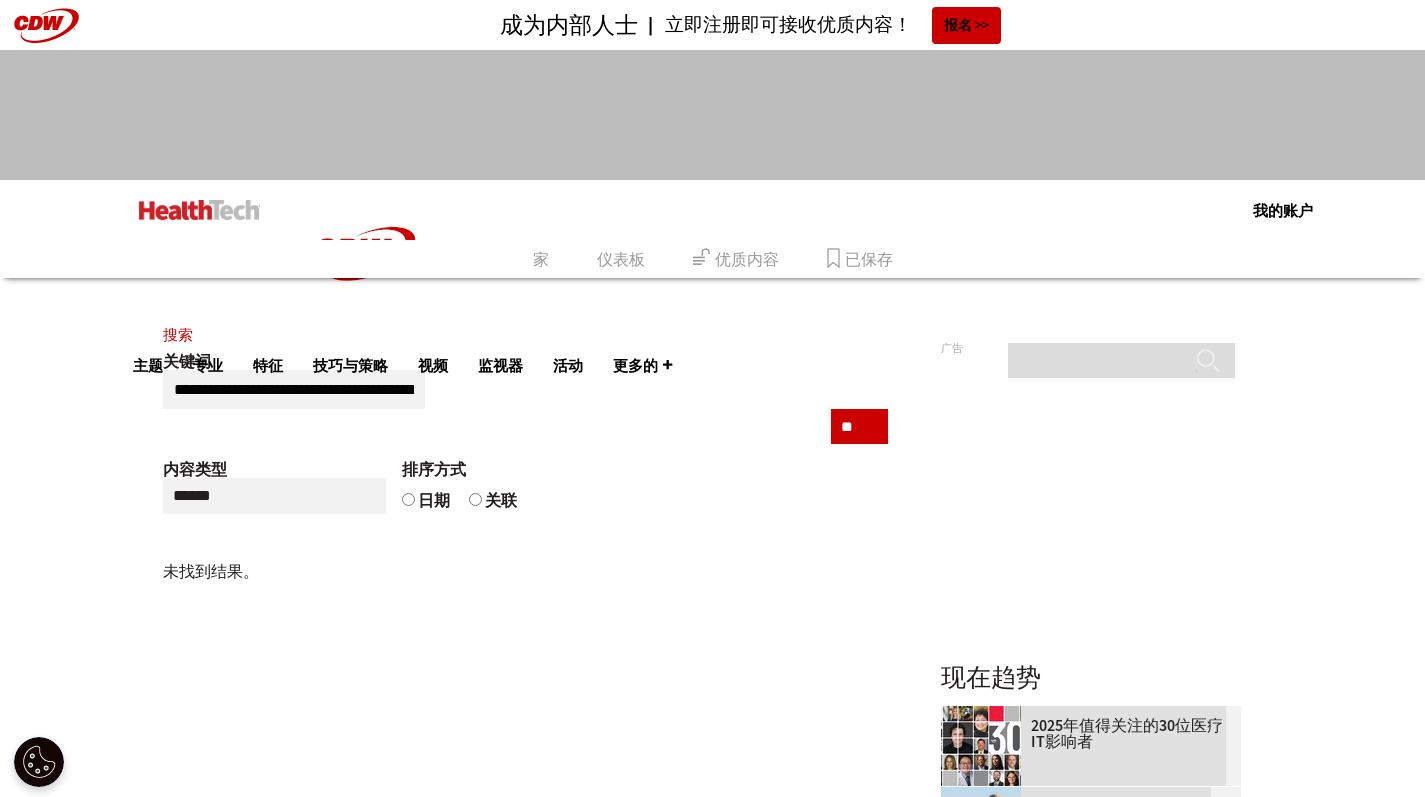 scroll, scrollTop: 0, scrollLeft: 0, axis: both 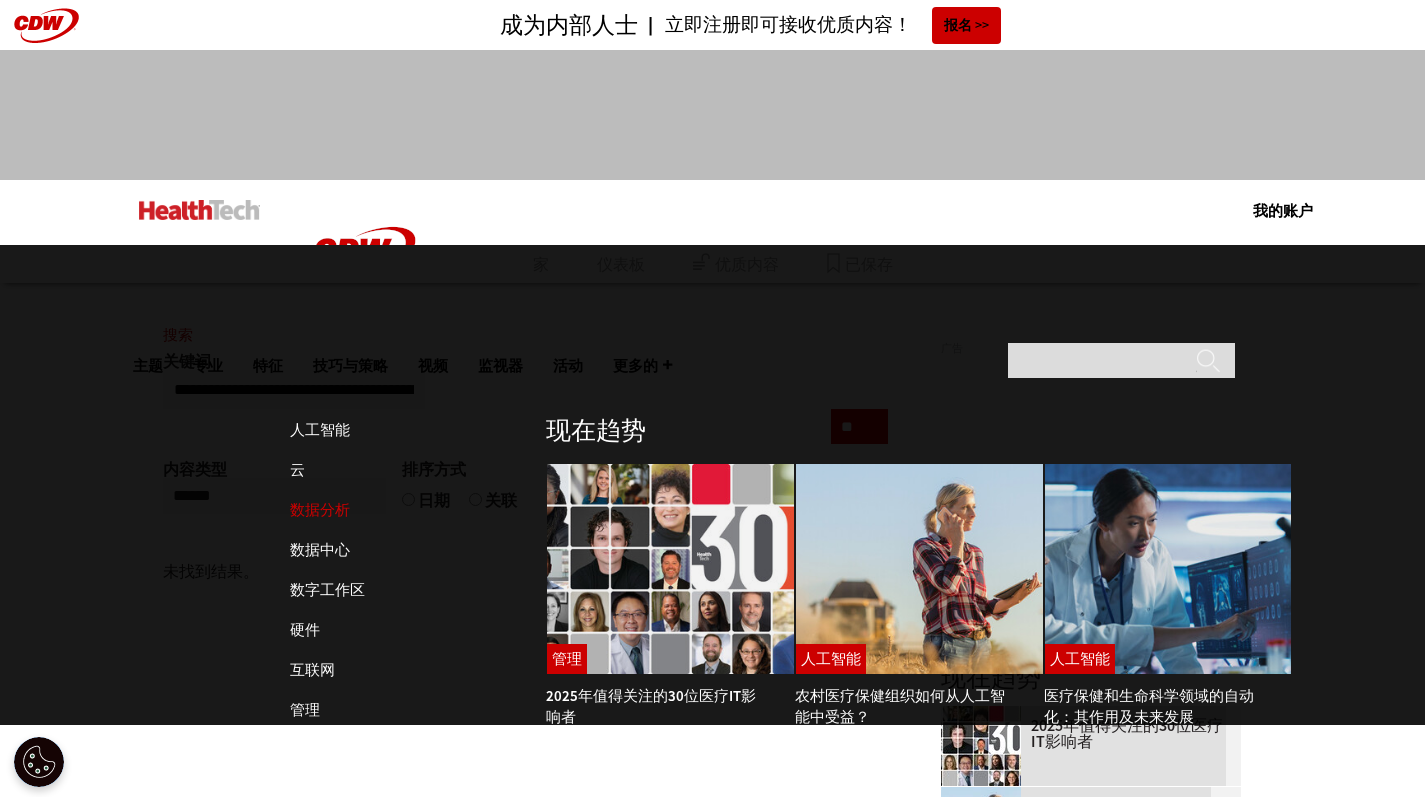 click on "数据分析" at bounding box center (320, 510) 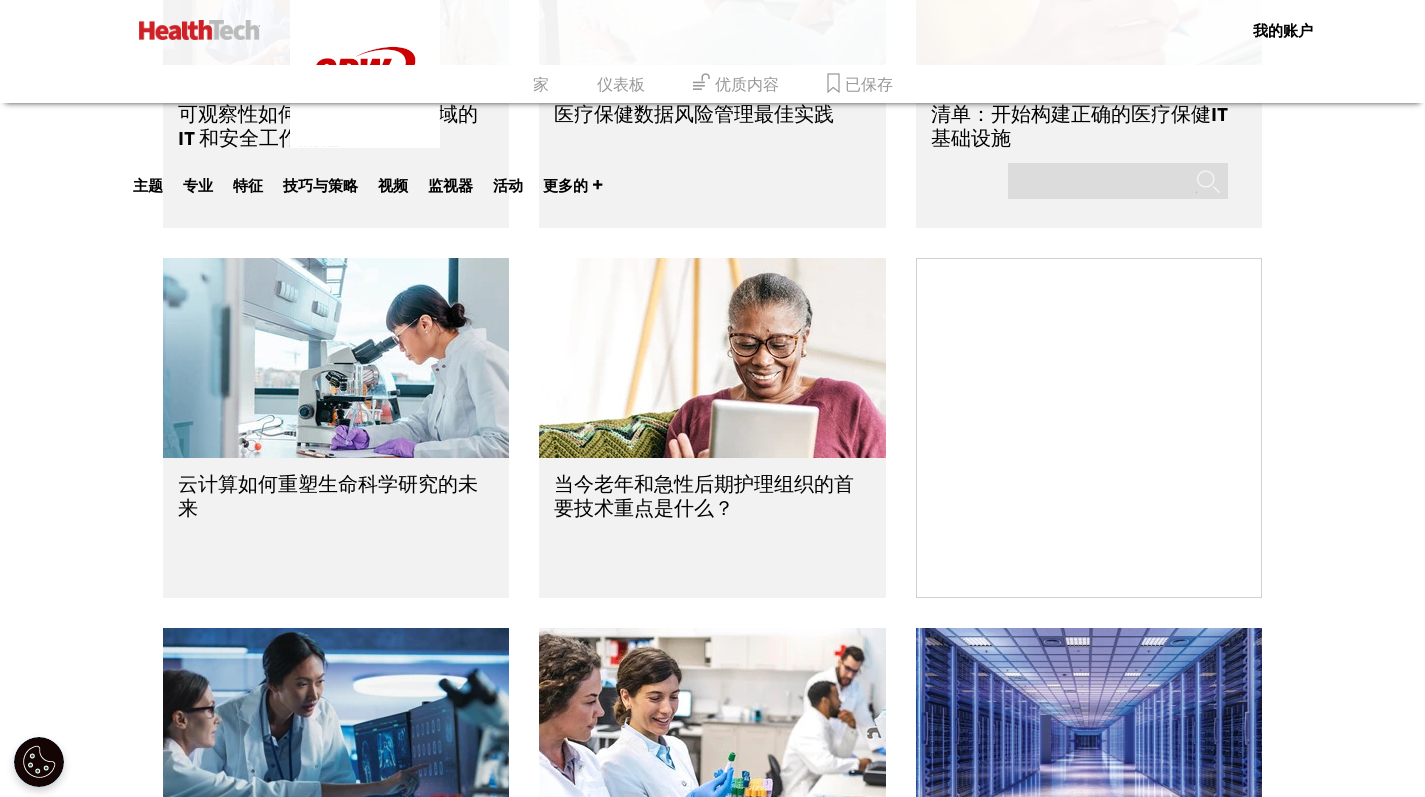 scroll, scrollTop: 0, scrollLeft: 0, axis: both 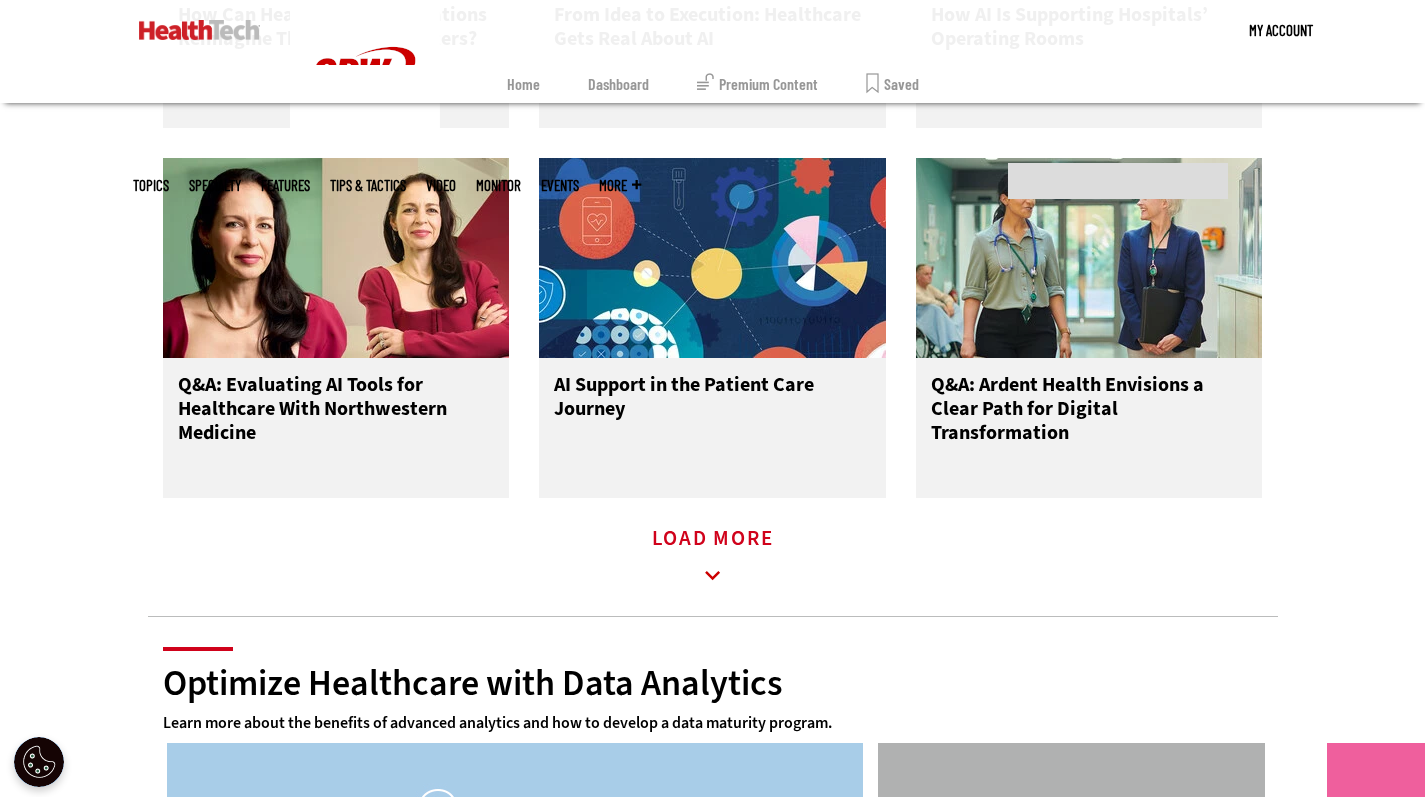 click 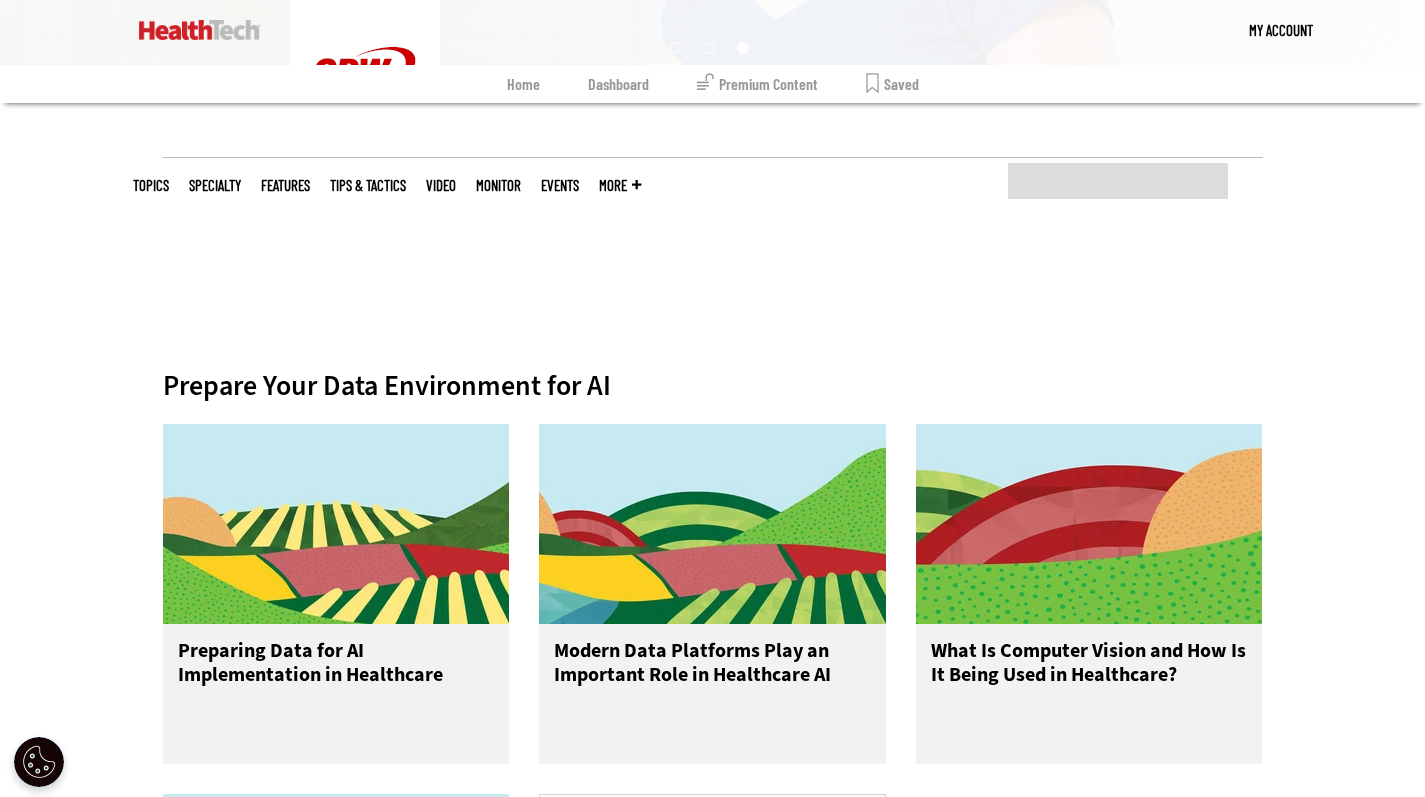 scroll, scrollTop: 602, scrollLeft: 0, axis: vertical 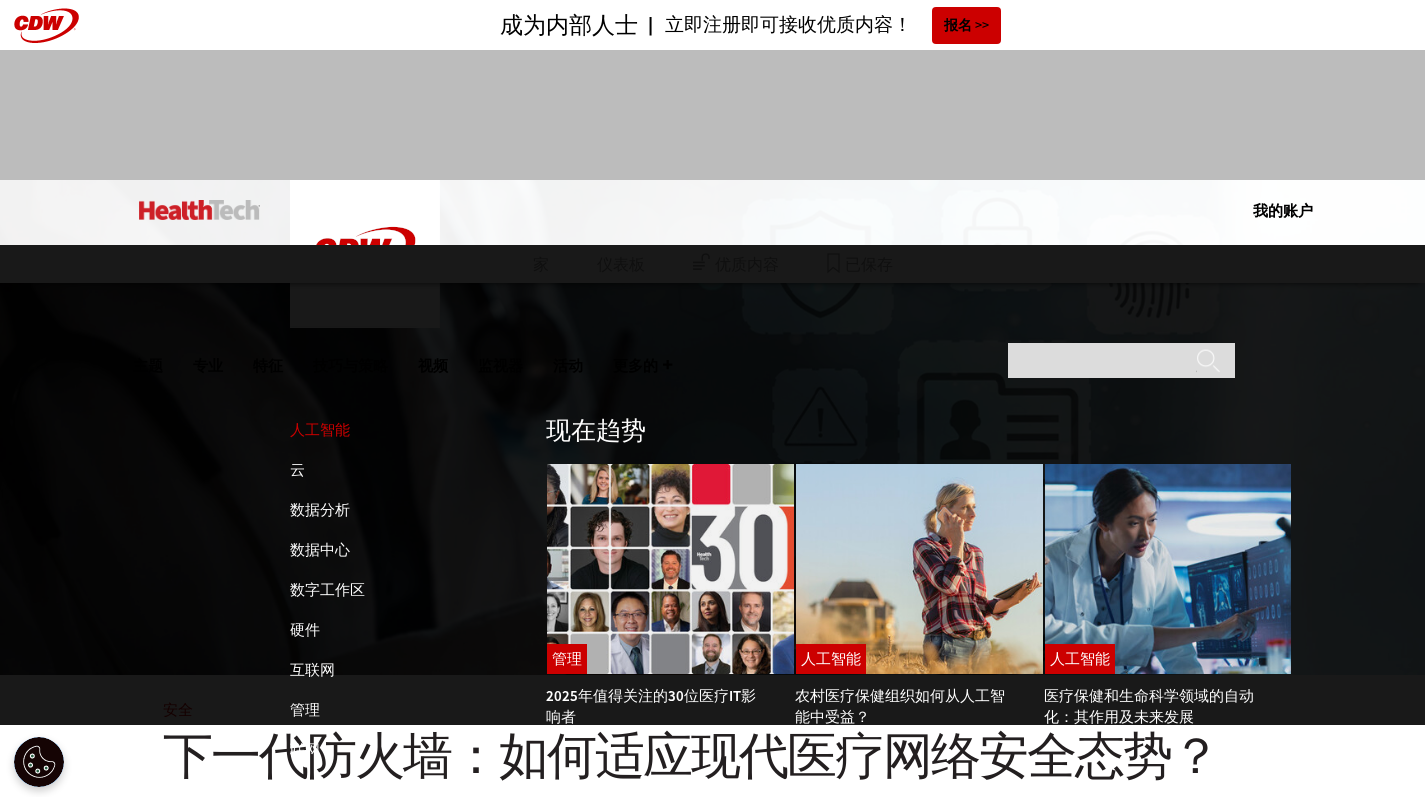 click on "人工智能" at bounding box center [320, 430] 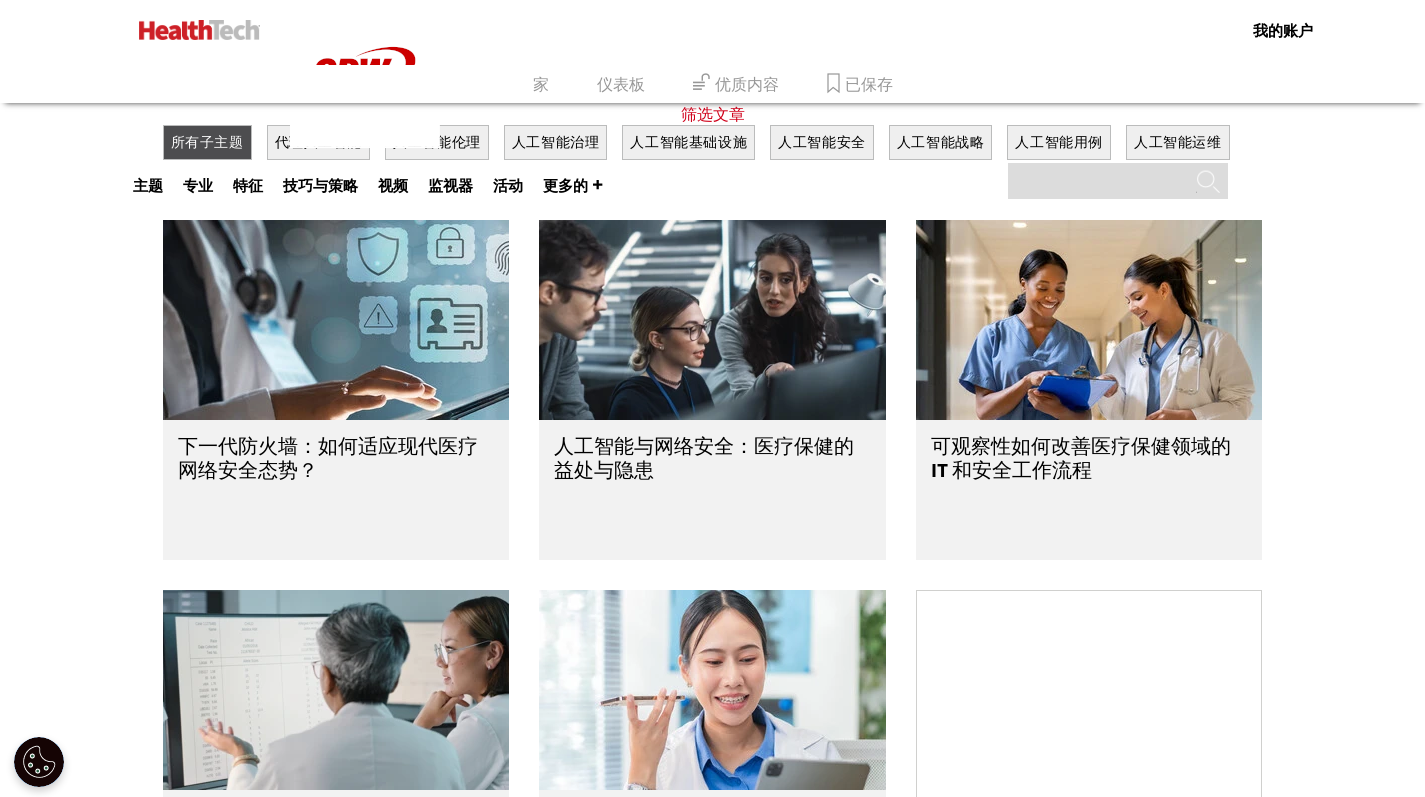 scroll, scrollTop: 846, scrollLeft: 0, axis: vertical 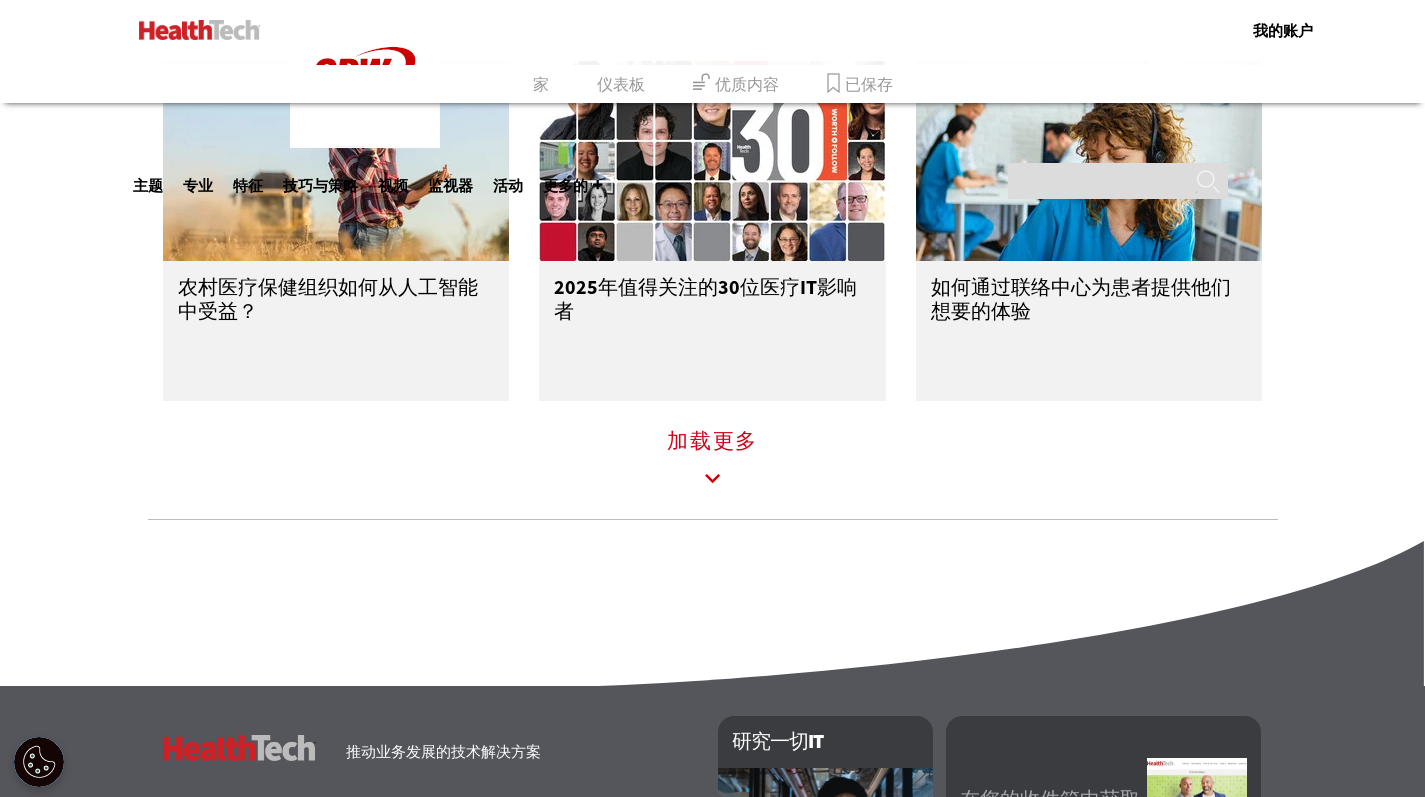 click on "加载更多" at bounding box center [712, 441] 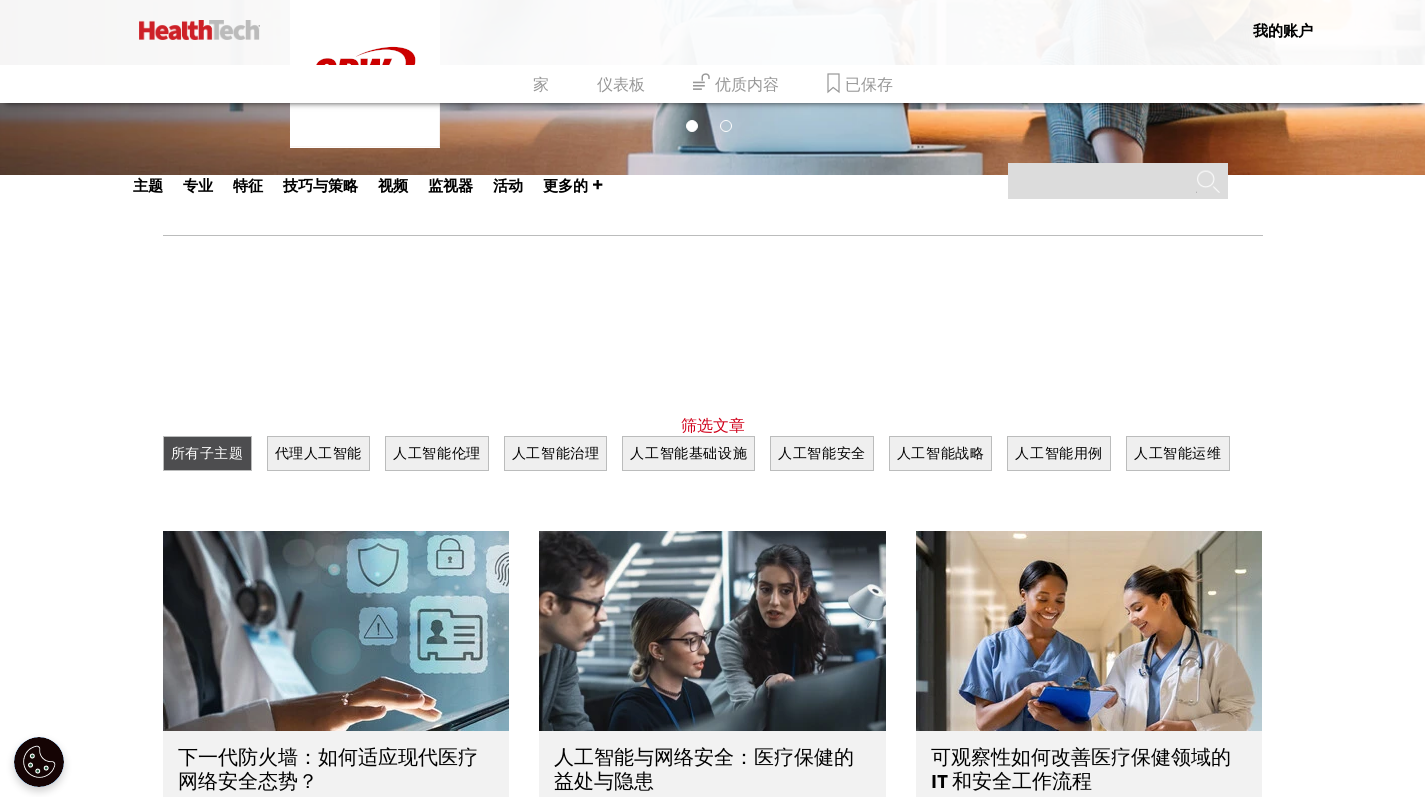 scroll, scrollTop: 0, scrollLeft: 0, axis: both 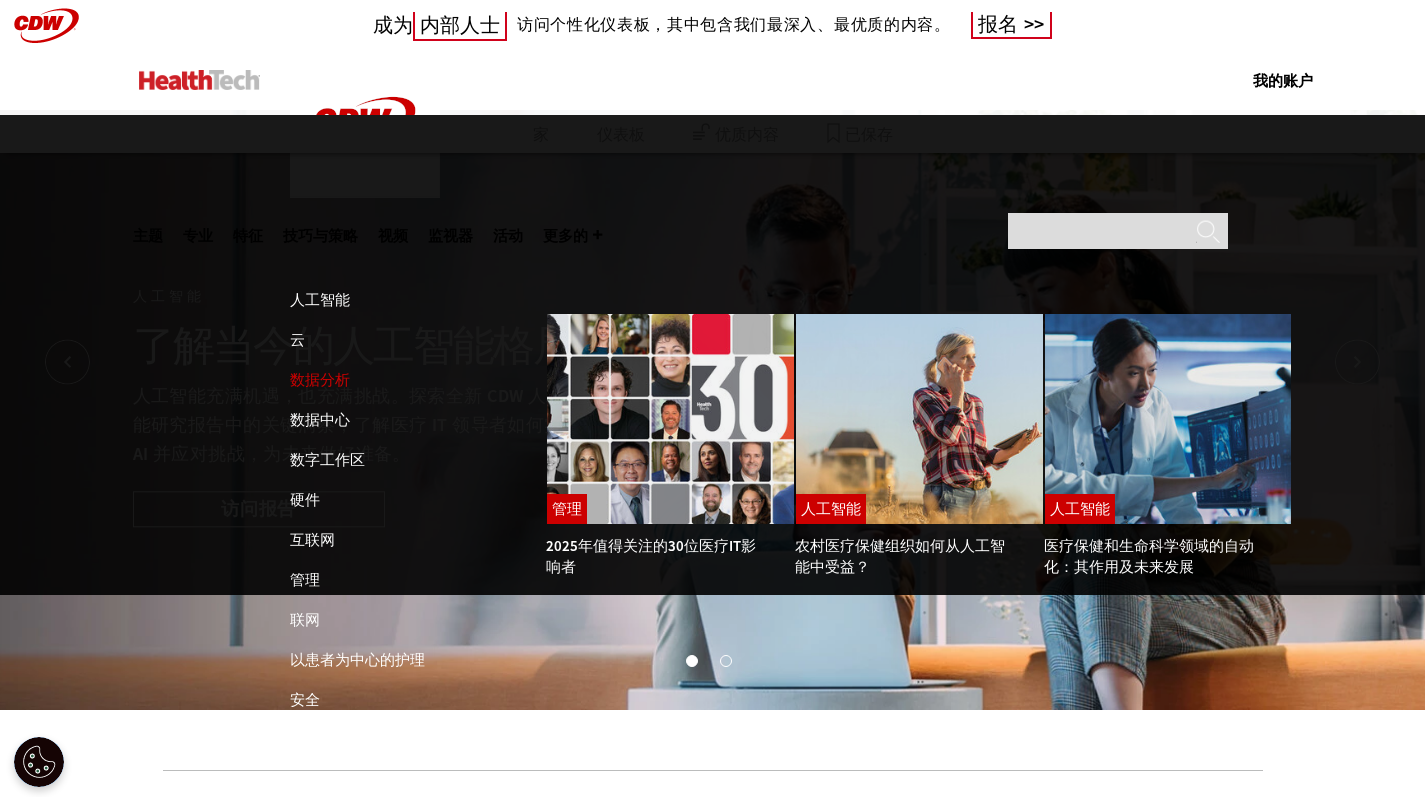 click on "数据分析" at bounding box center (320, 380) 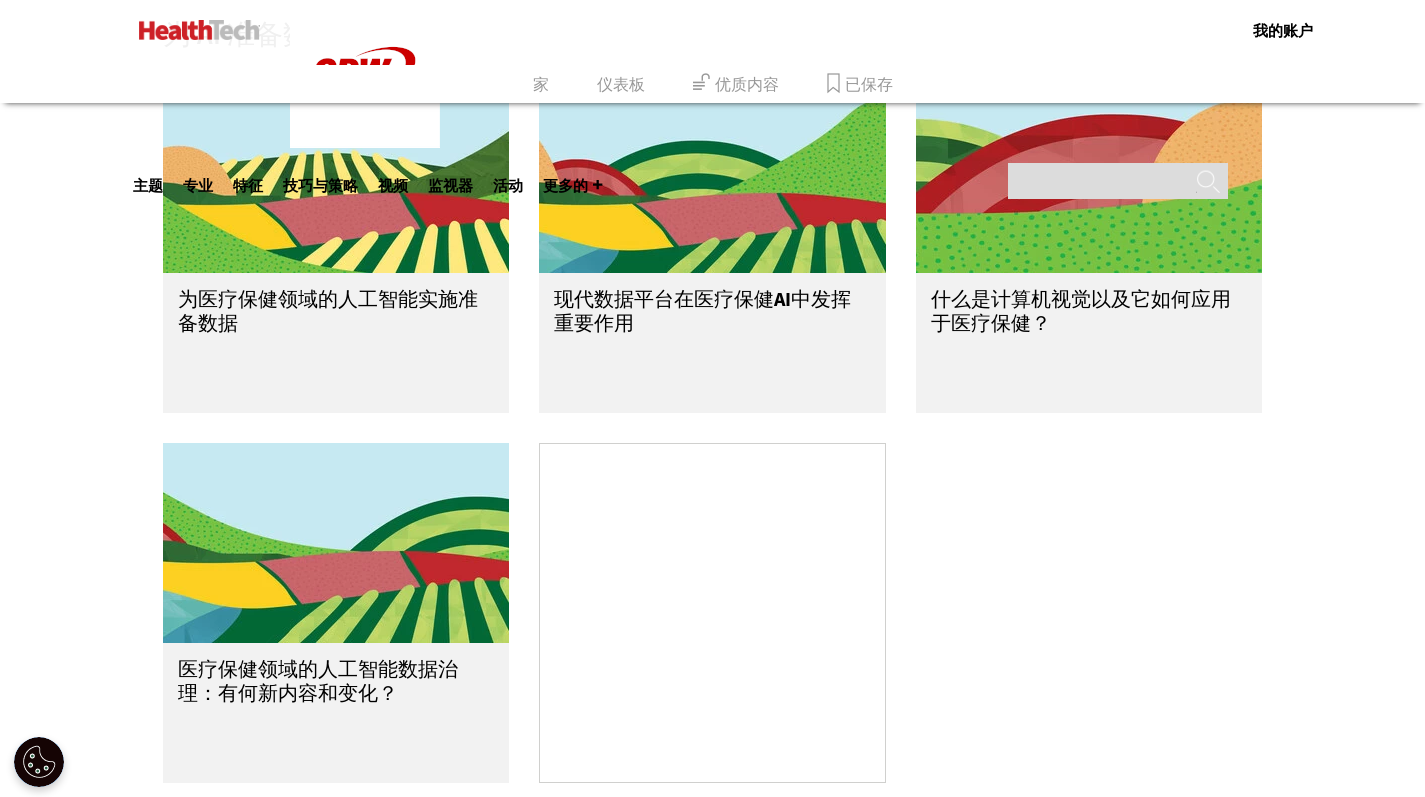 scroll, scrollTop: 964, scrollLeft: 0, axis: vertical 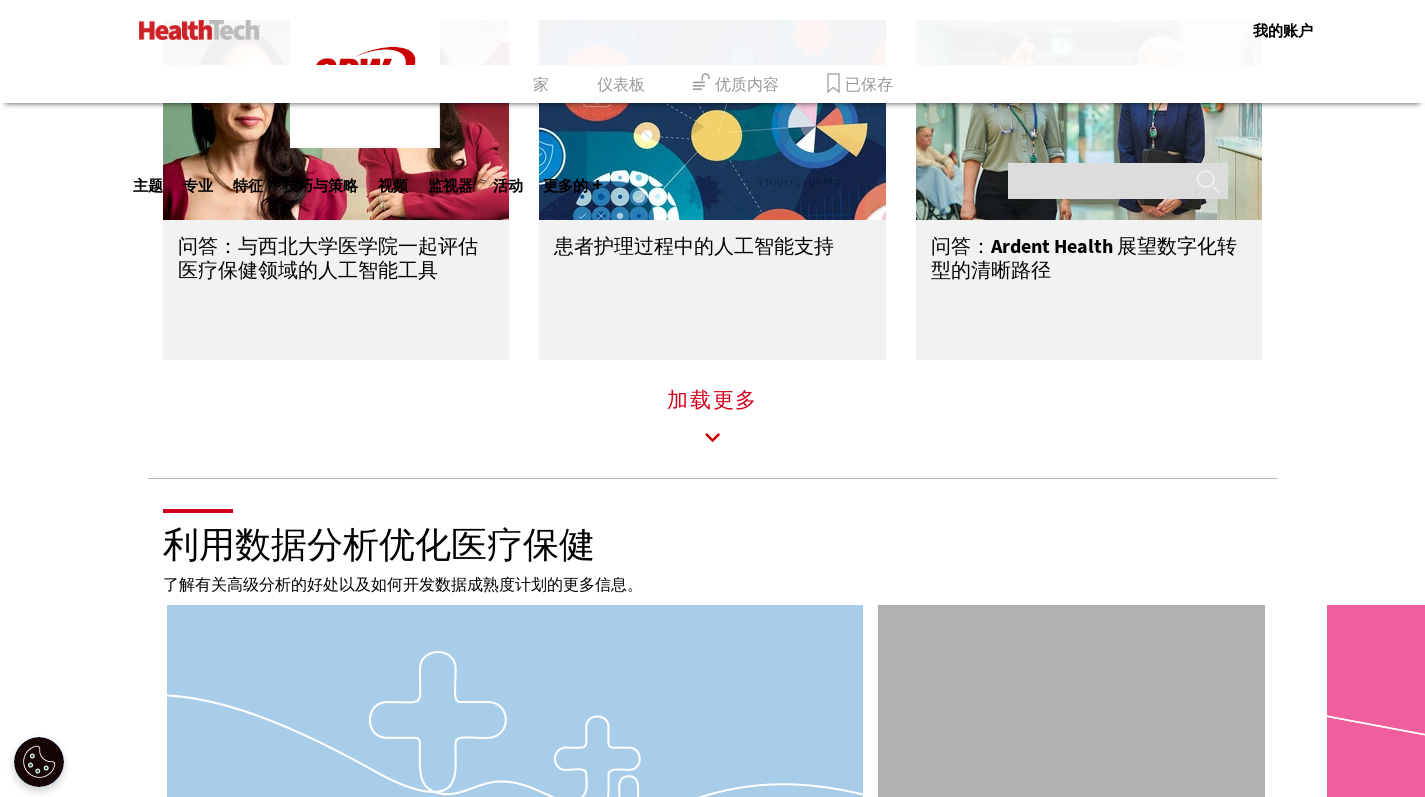 click 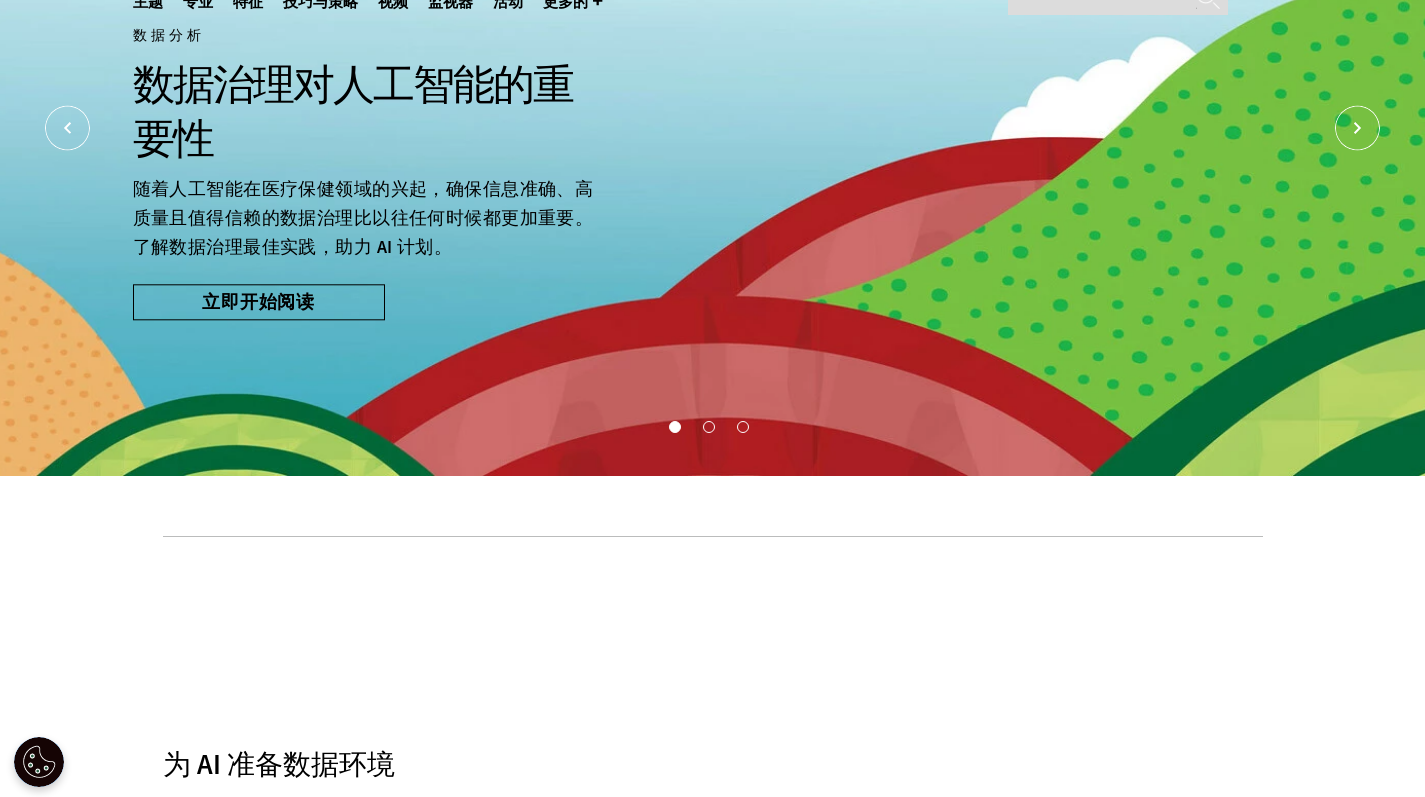 scroll, scrollTop: 0, scrollLeft: 0, axis: both 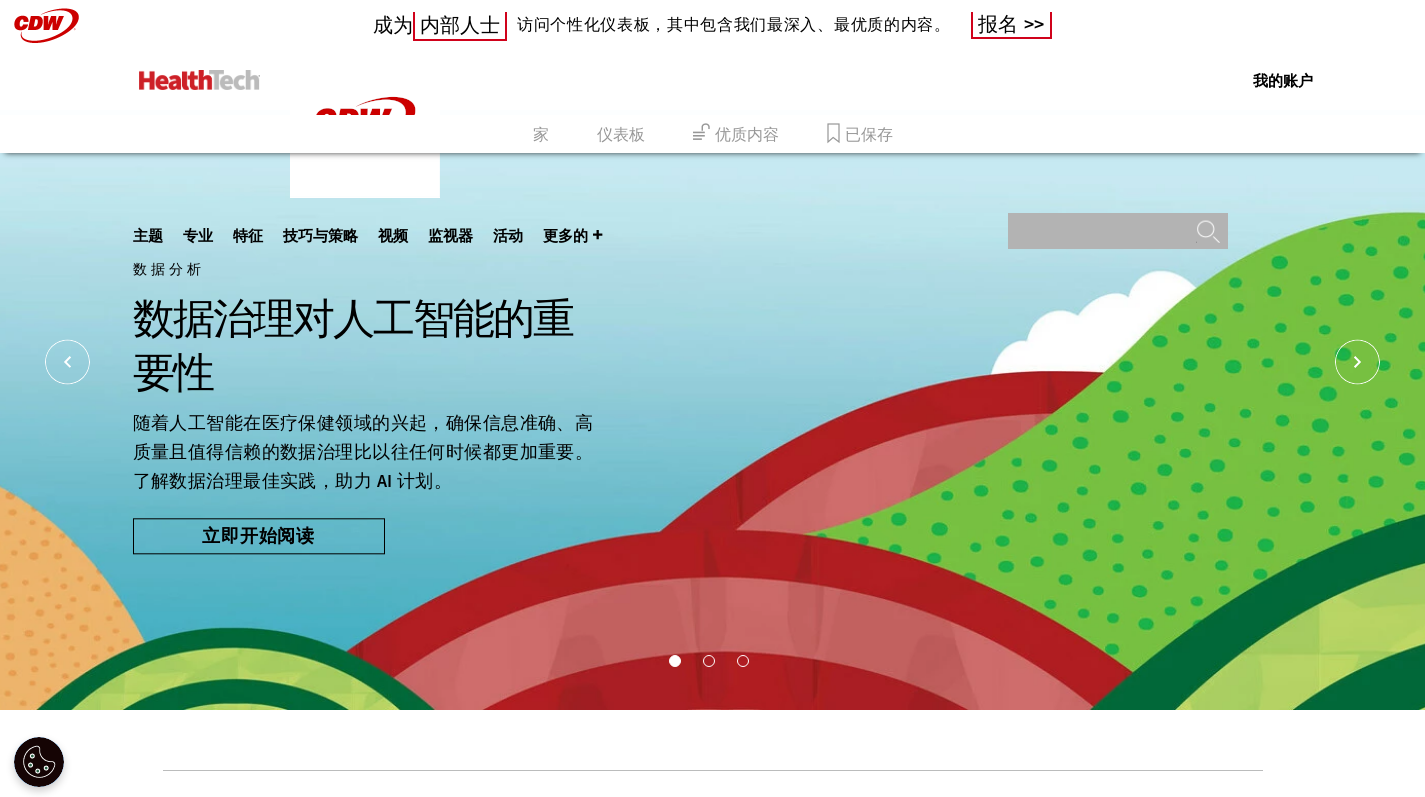 click on "搜索" at bounding box center [1118, 231] 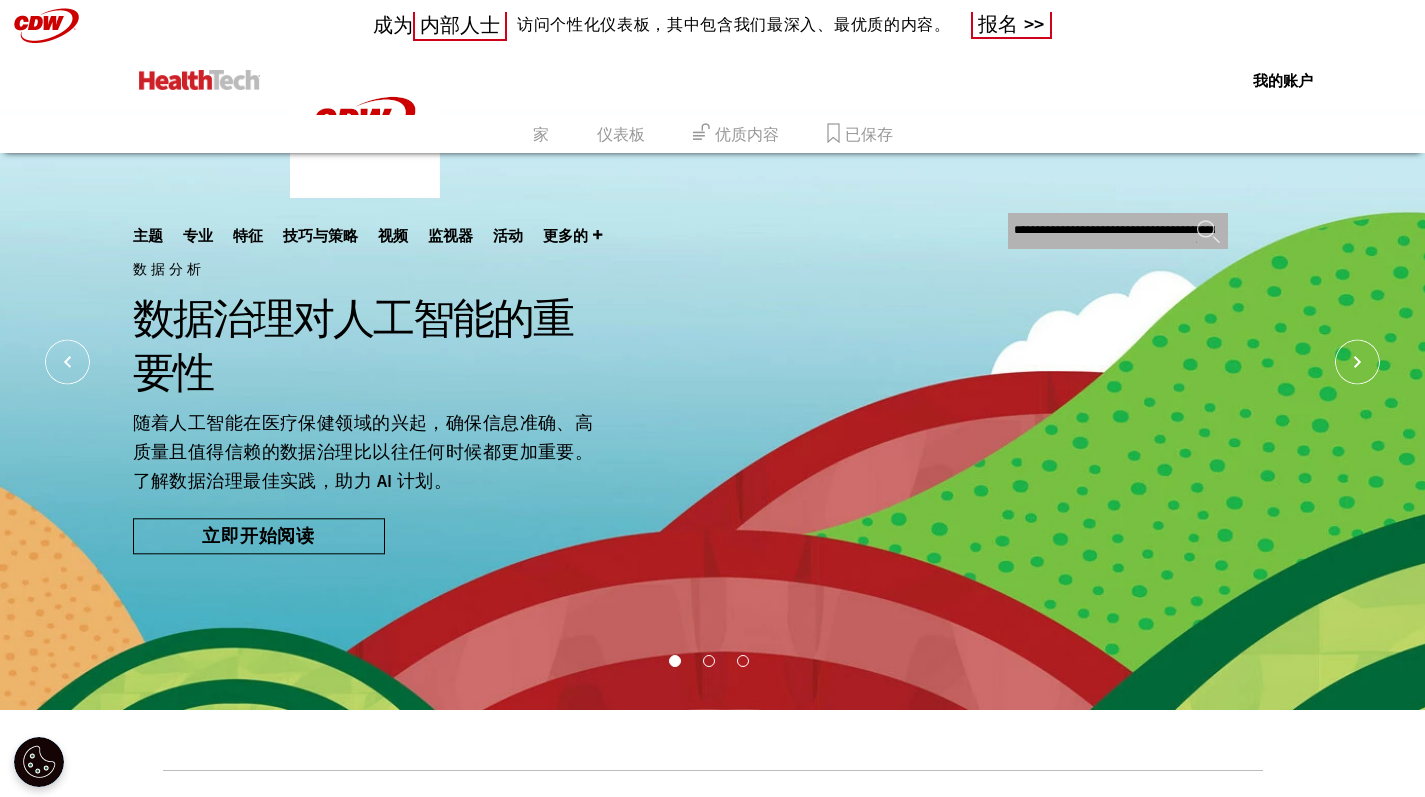 click on "**" at bounding box center [1208, 237] 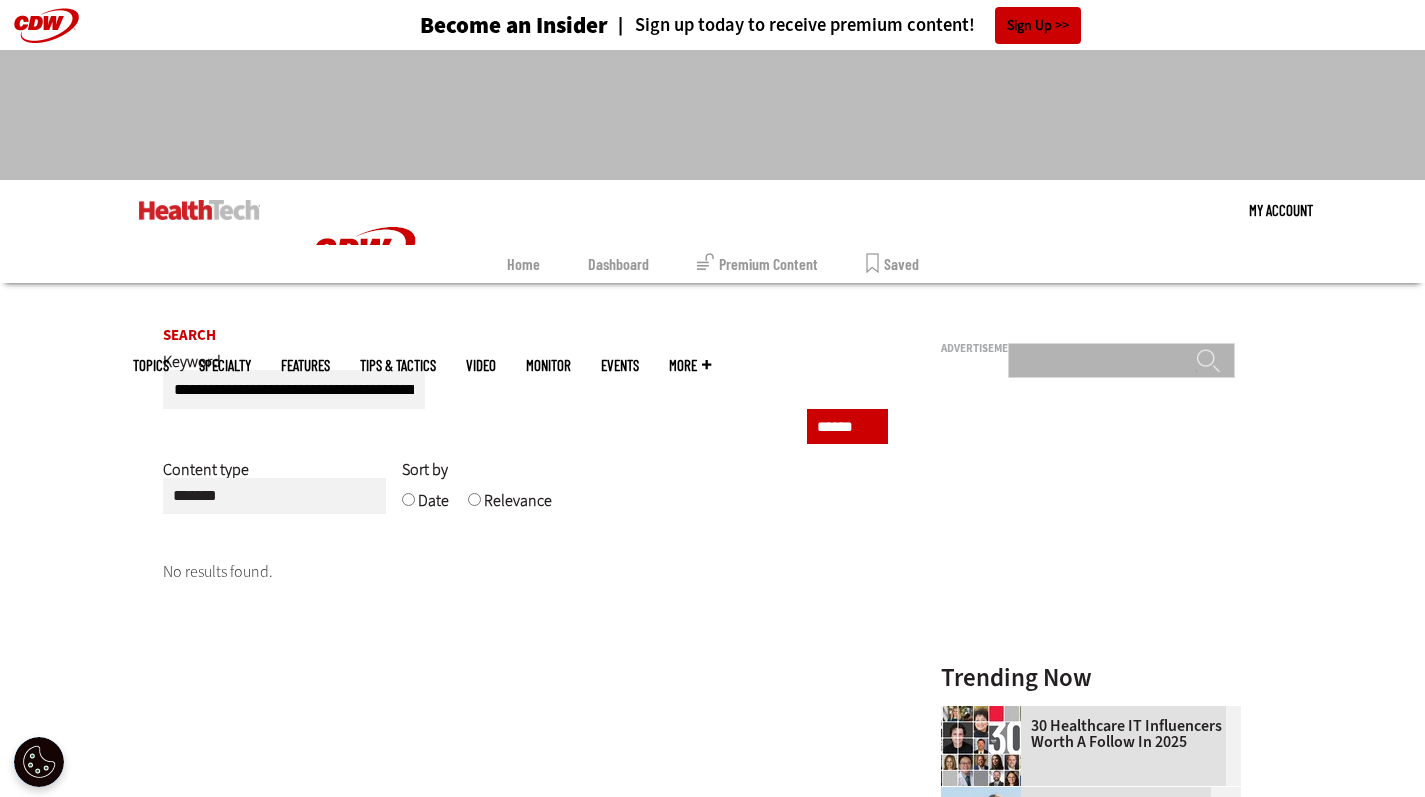 scroll, scrollTop: 0, scrollLeft: 0, axis: both 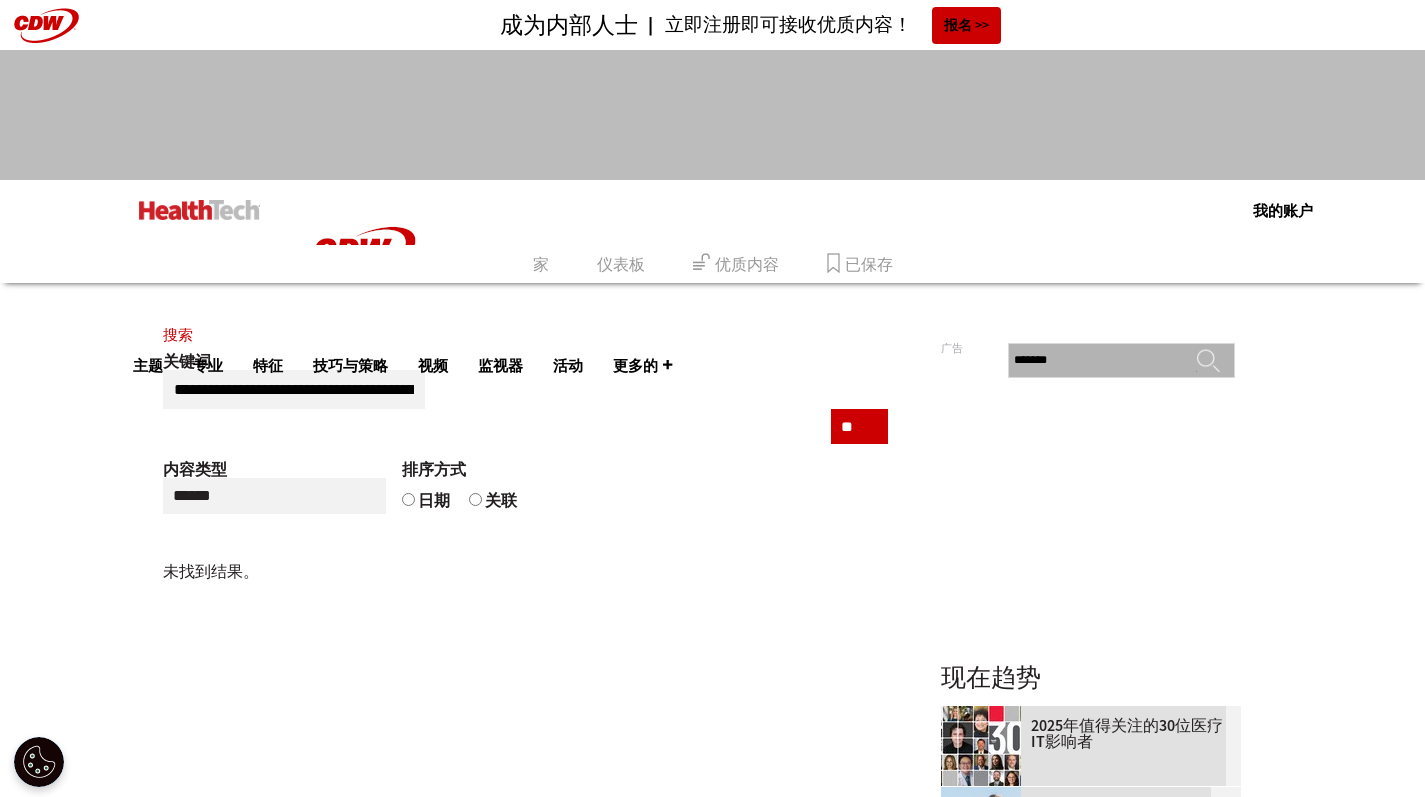 type on "*******" 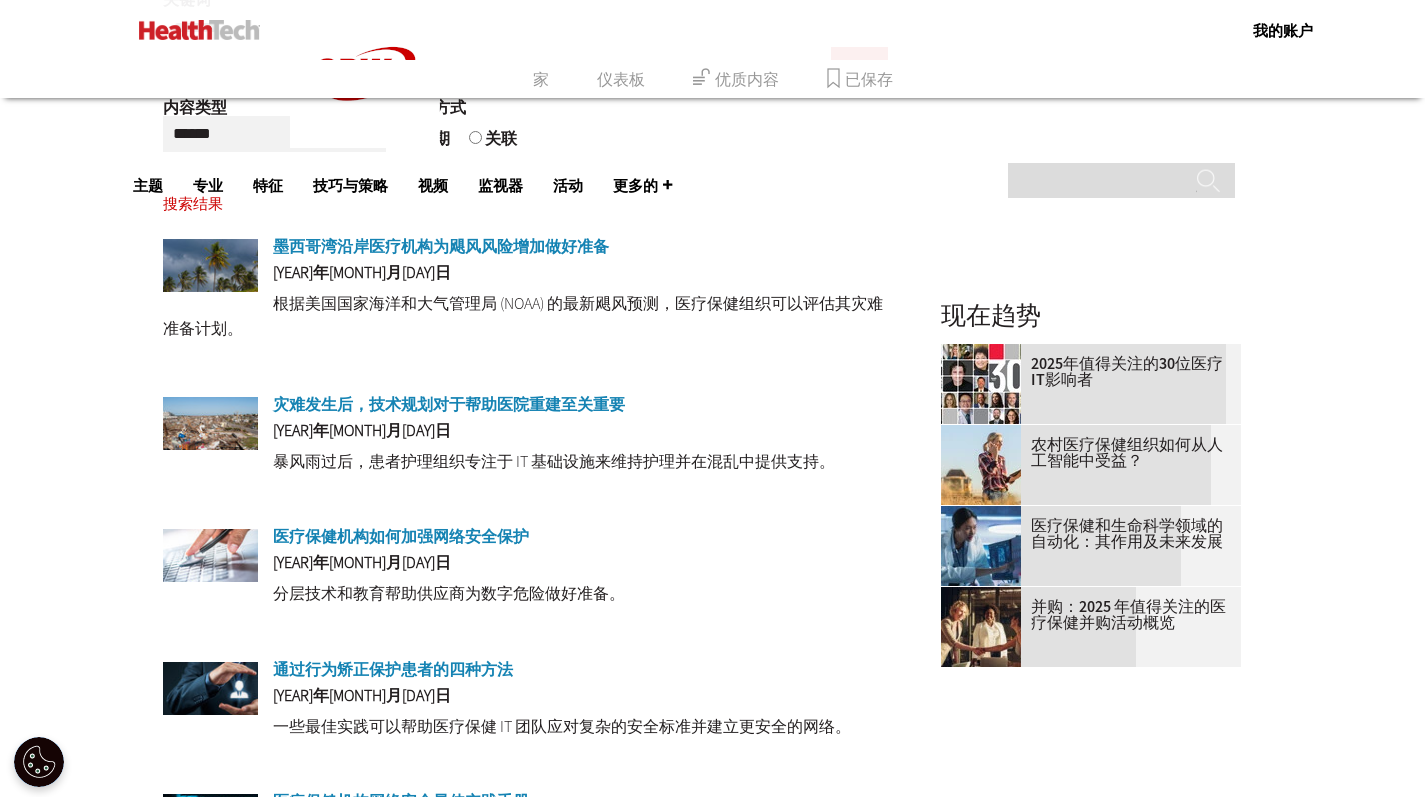 scroll, scrollTop: 437, scrollLeft: 0, axis: vertical 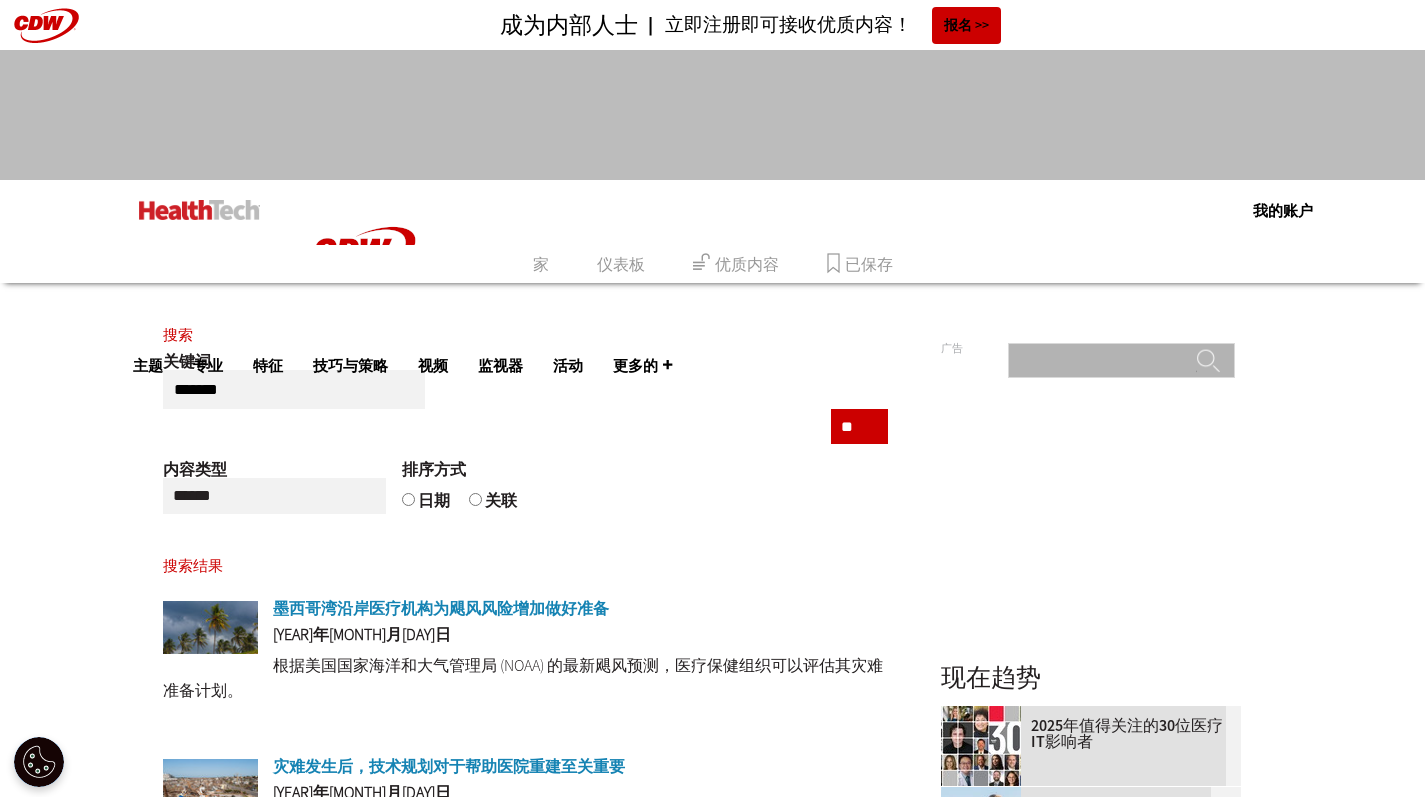 click on "Search" at bounding box center [1121, 360] 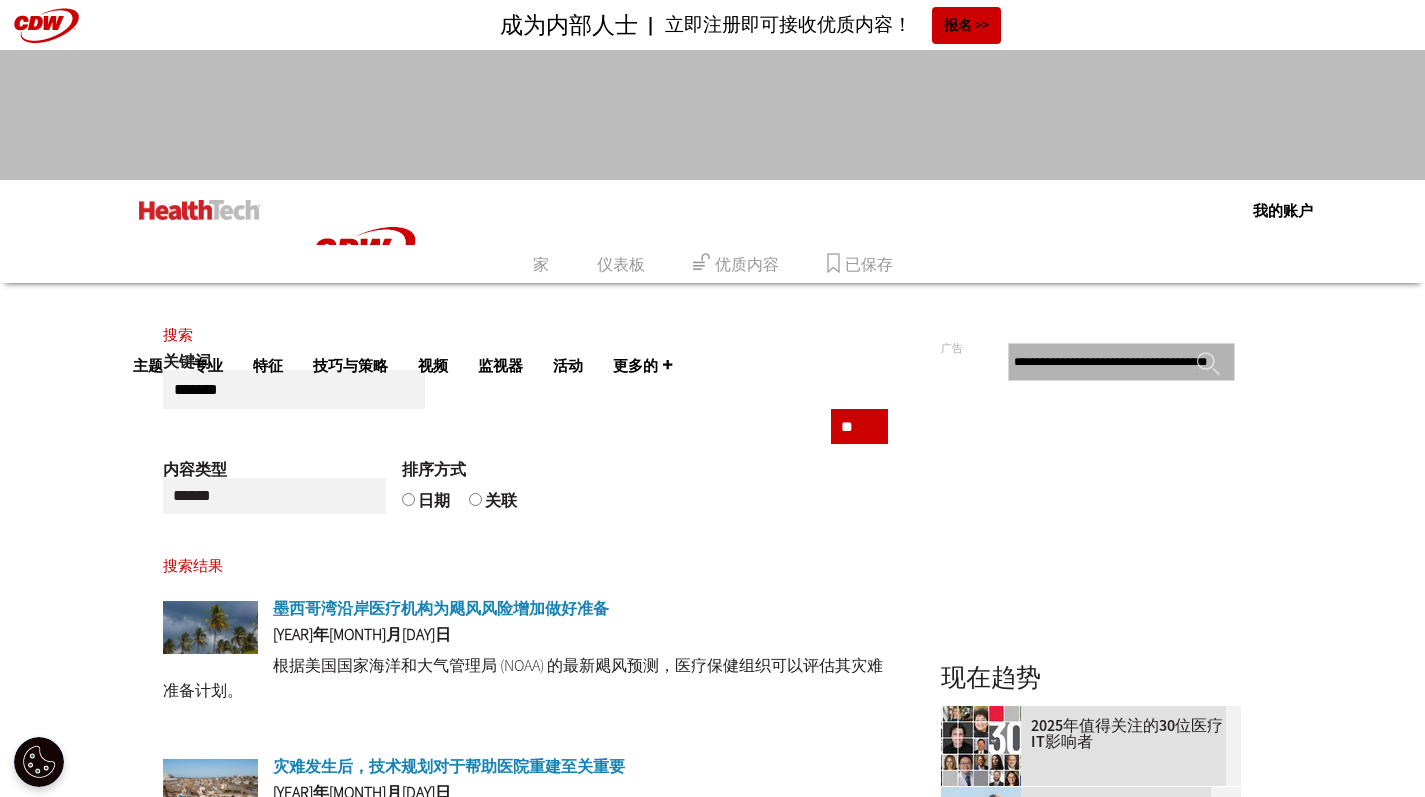 scroll, scrollTop: 0, scrollLeft: 0, axis: both 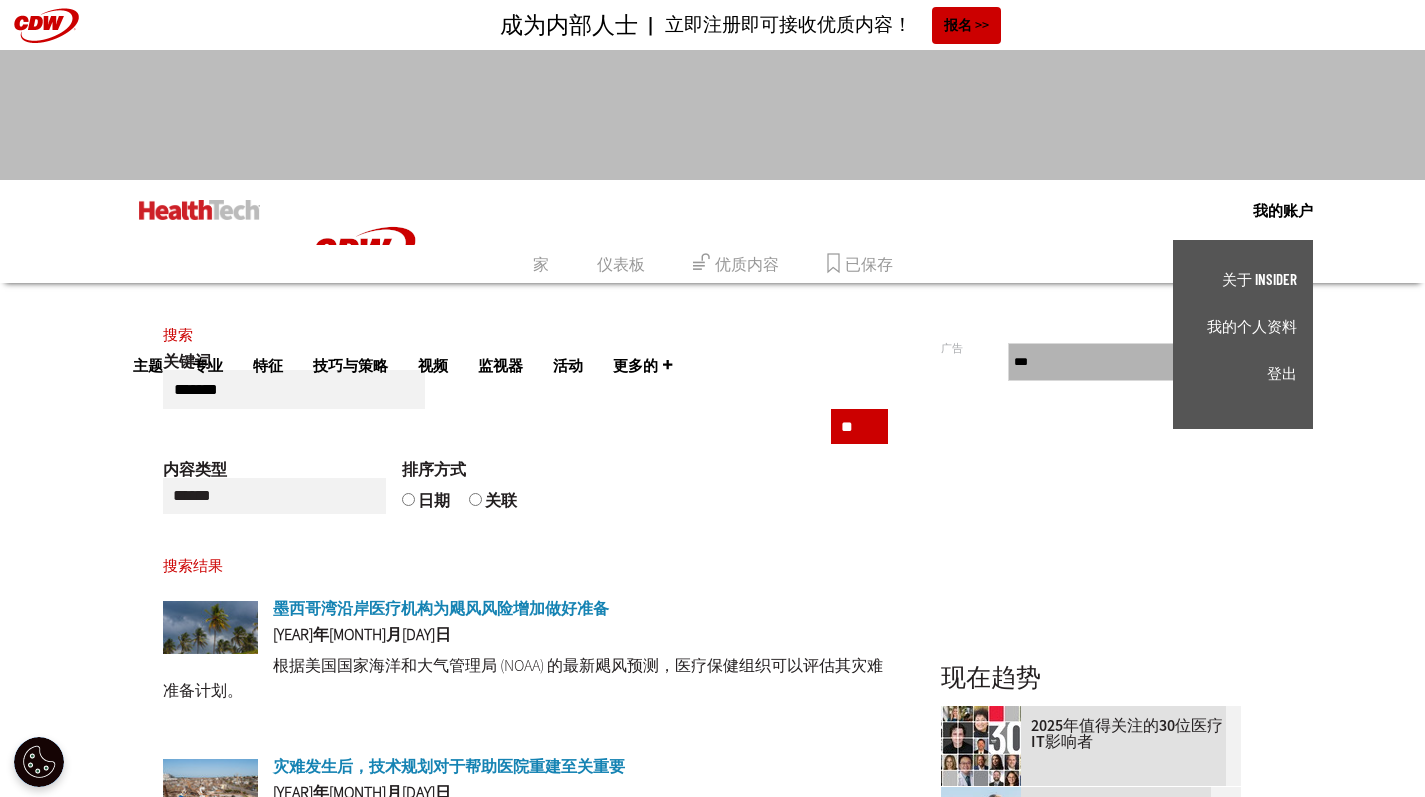 type on "*" 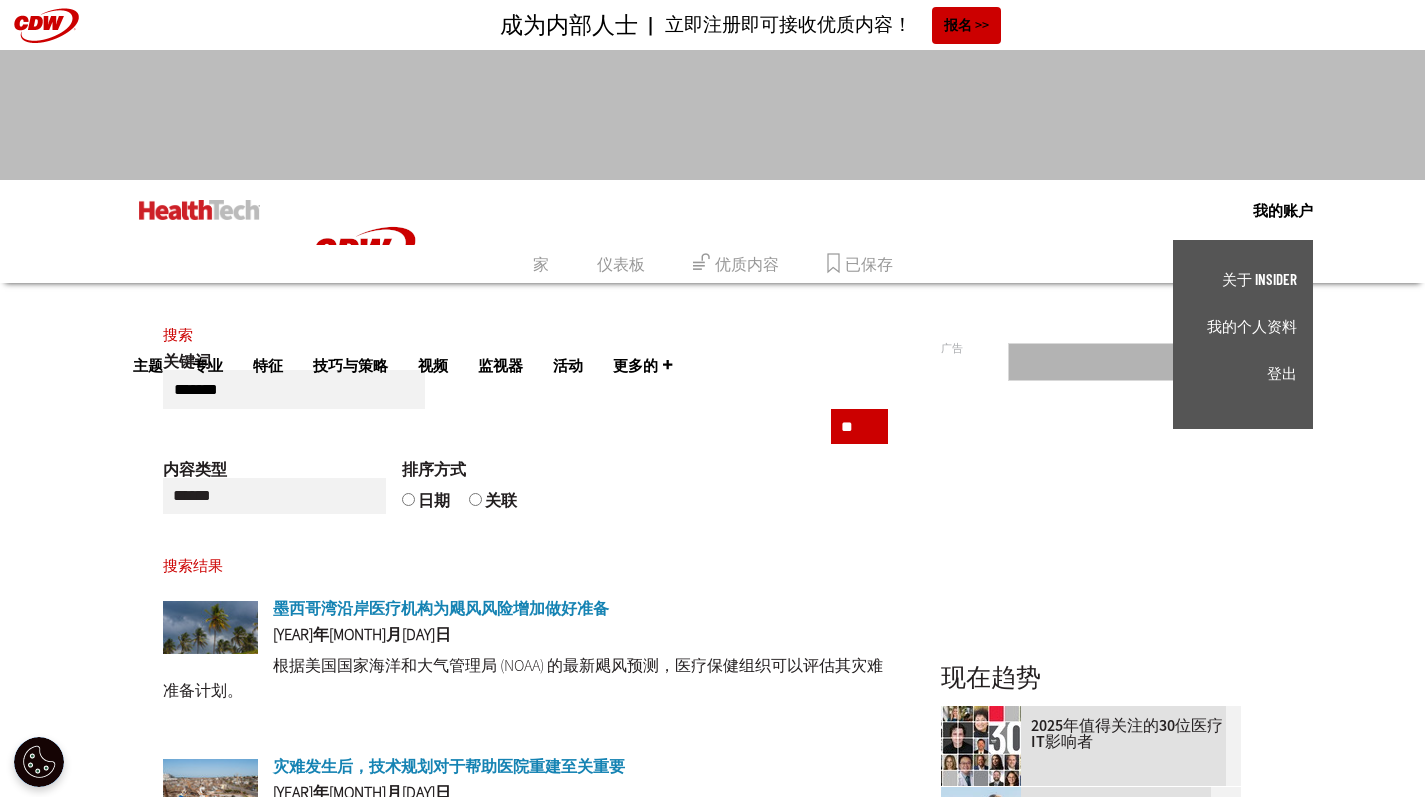 type 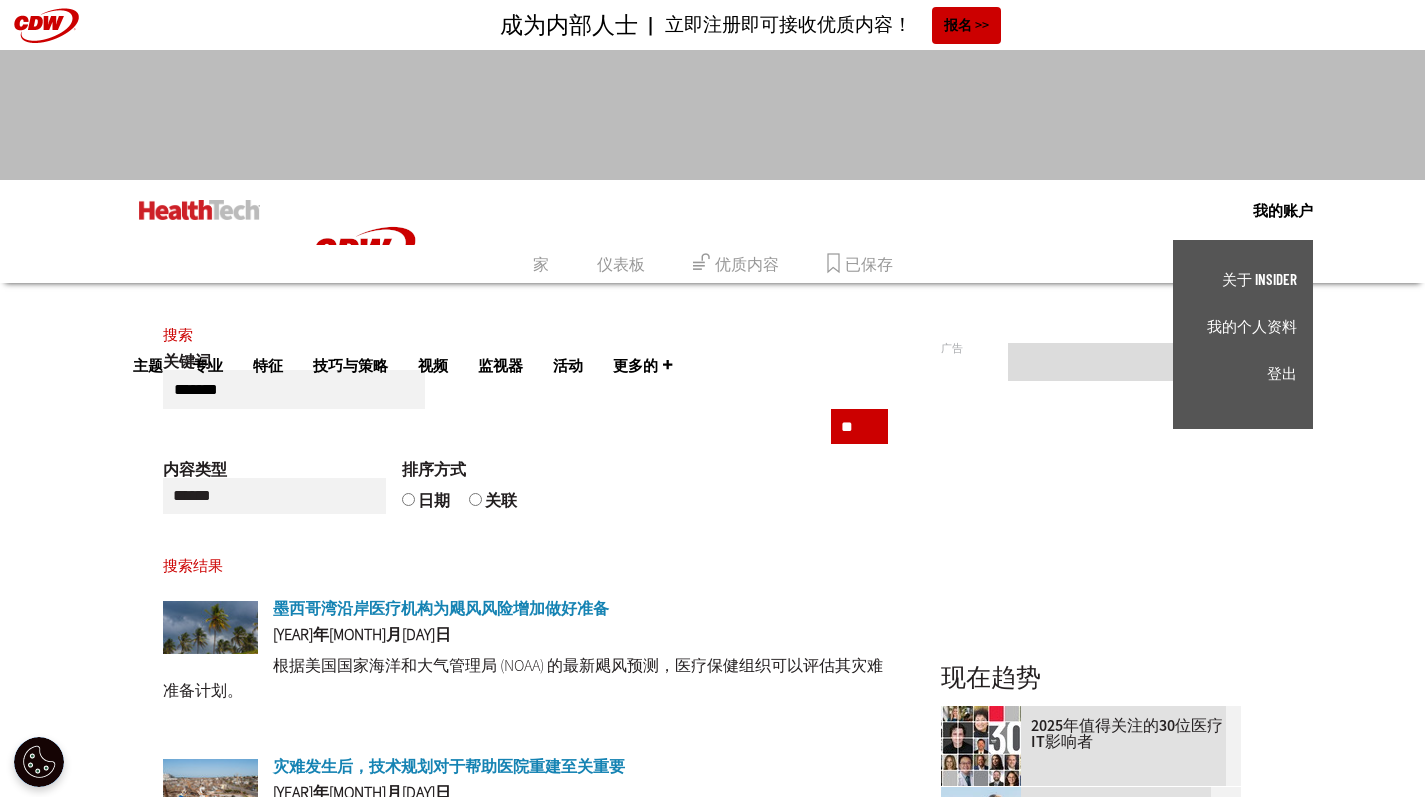 click on "我的账户" at bounding box center [1283, 210] 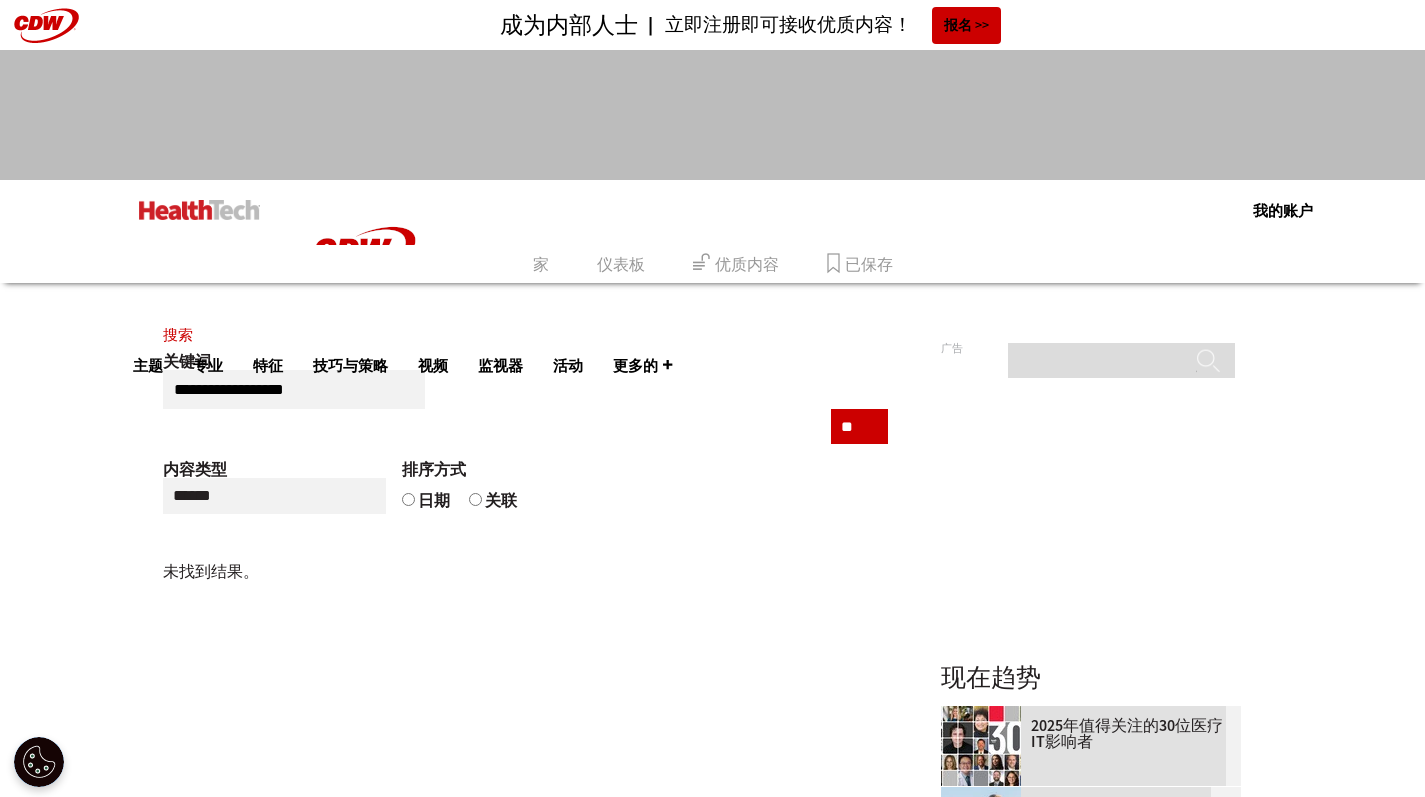 scroll, scrollTop: 0, scrollLeft: 0, axis: both 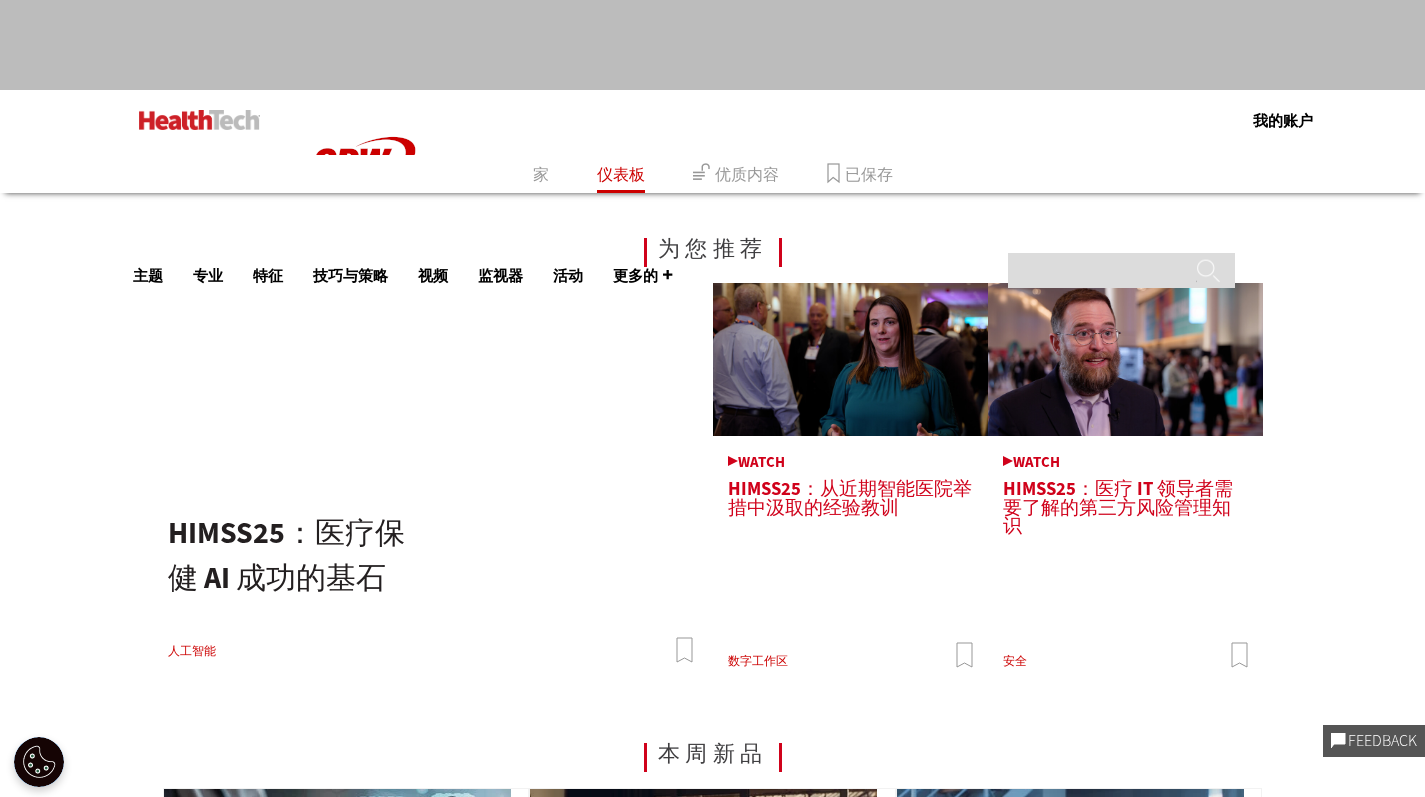 click on "主题" at bounding box center [148, 275] 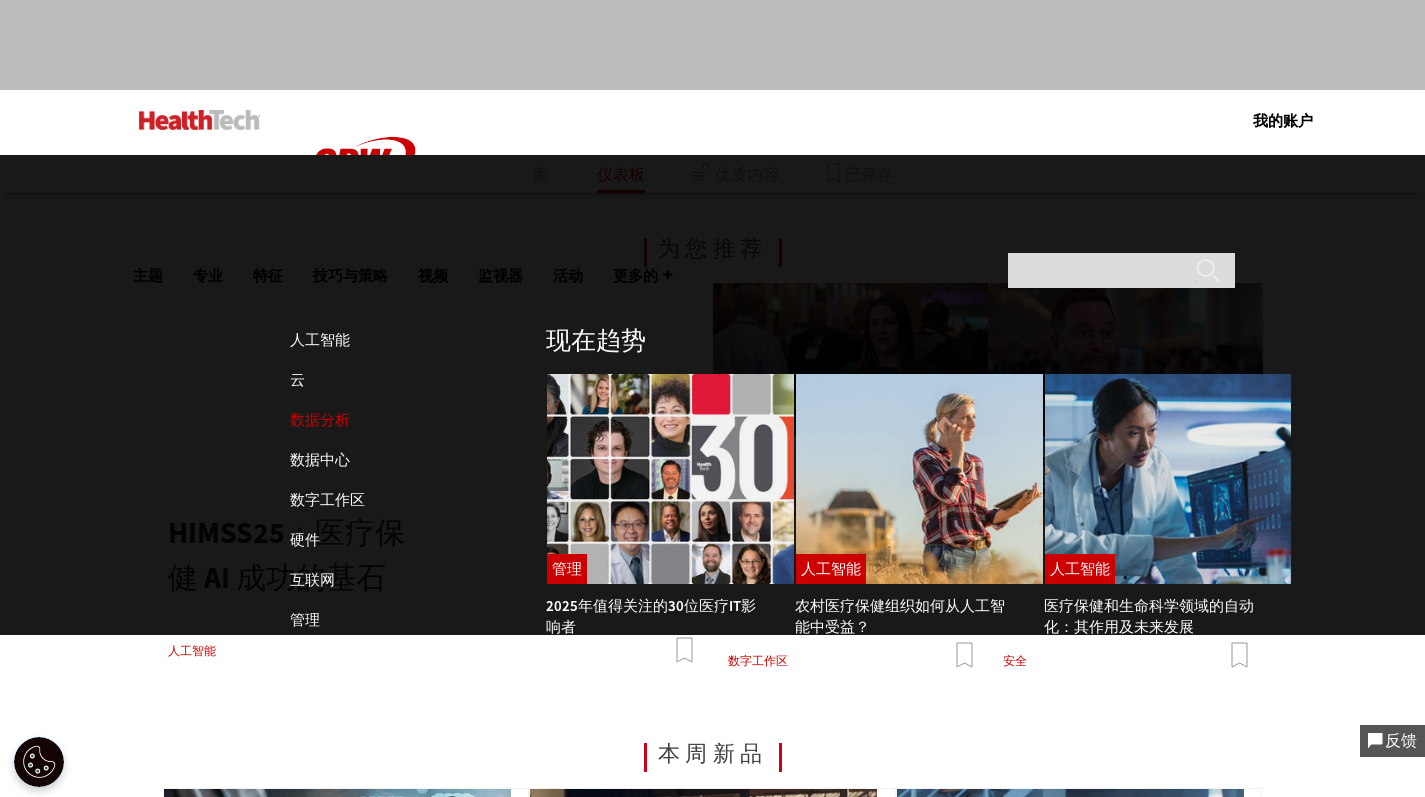 click on "数据分析" at bounding box center (320, 420) 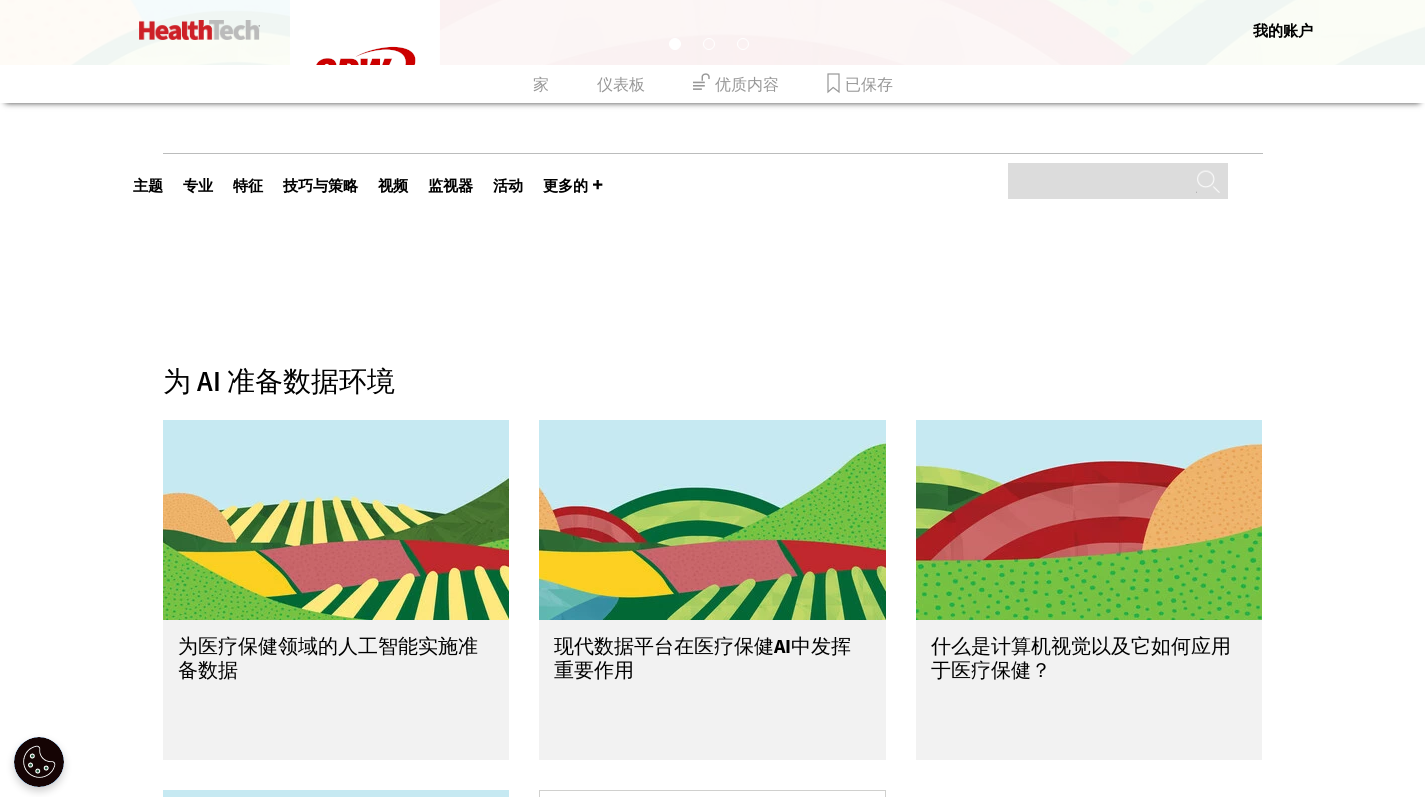 scroll, scrollTop: 617, scrollLeft: 0, axis: vertical 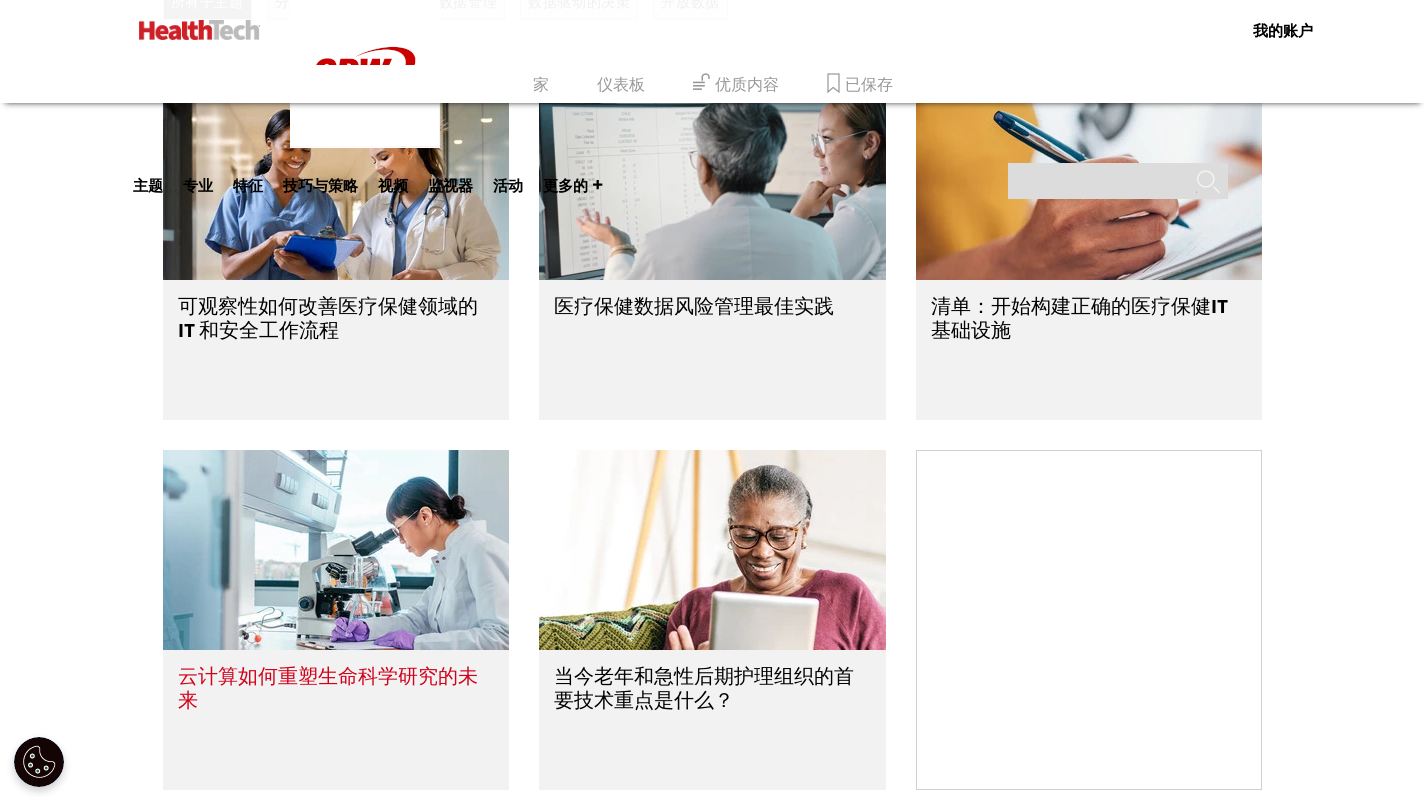 click at bounding box center (336, 550) 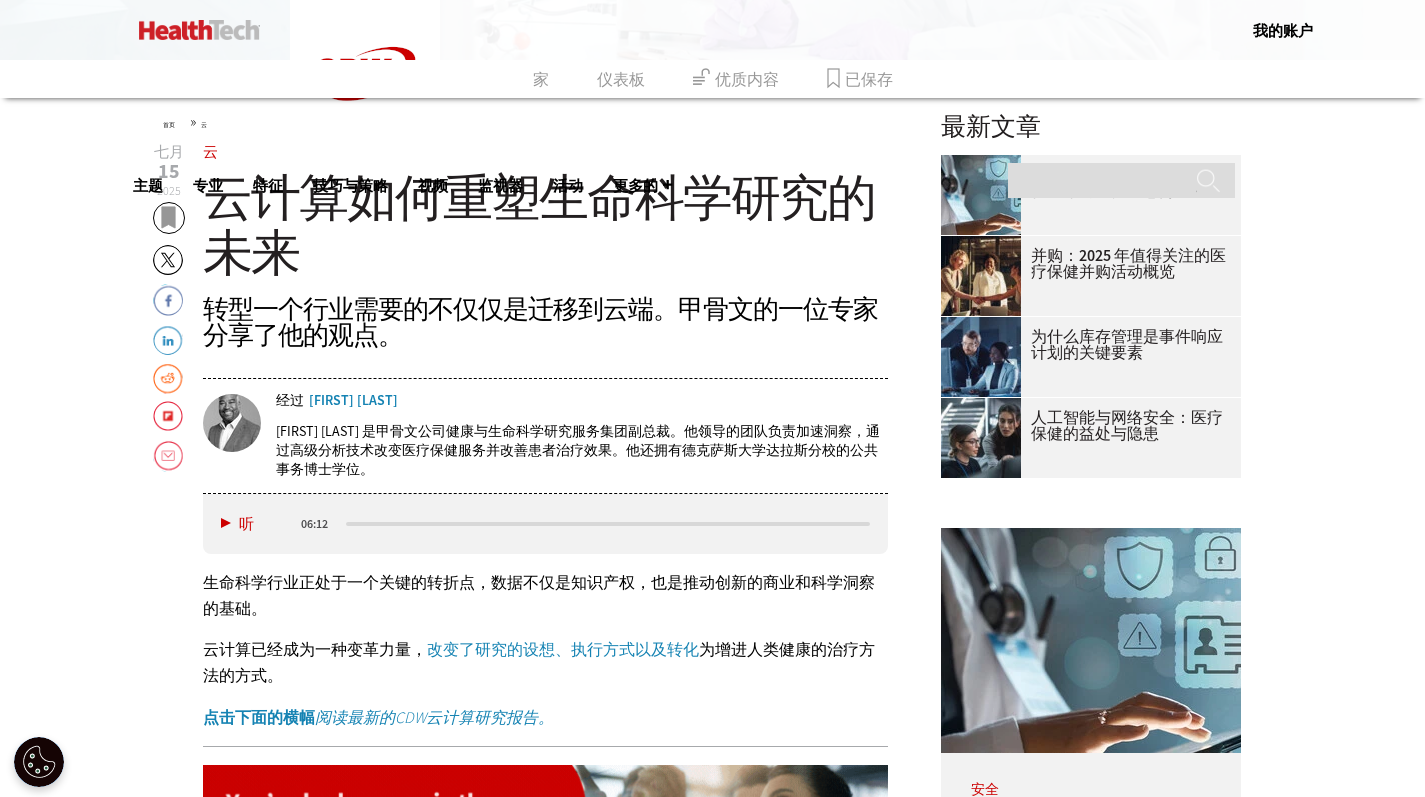 scroll, scrollTop: 606, scrollLeft: 0, axis: vertical 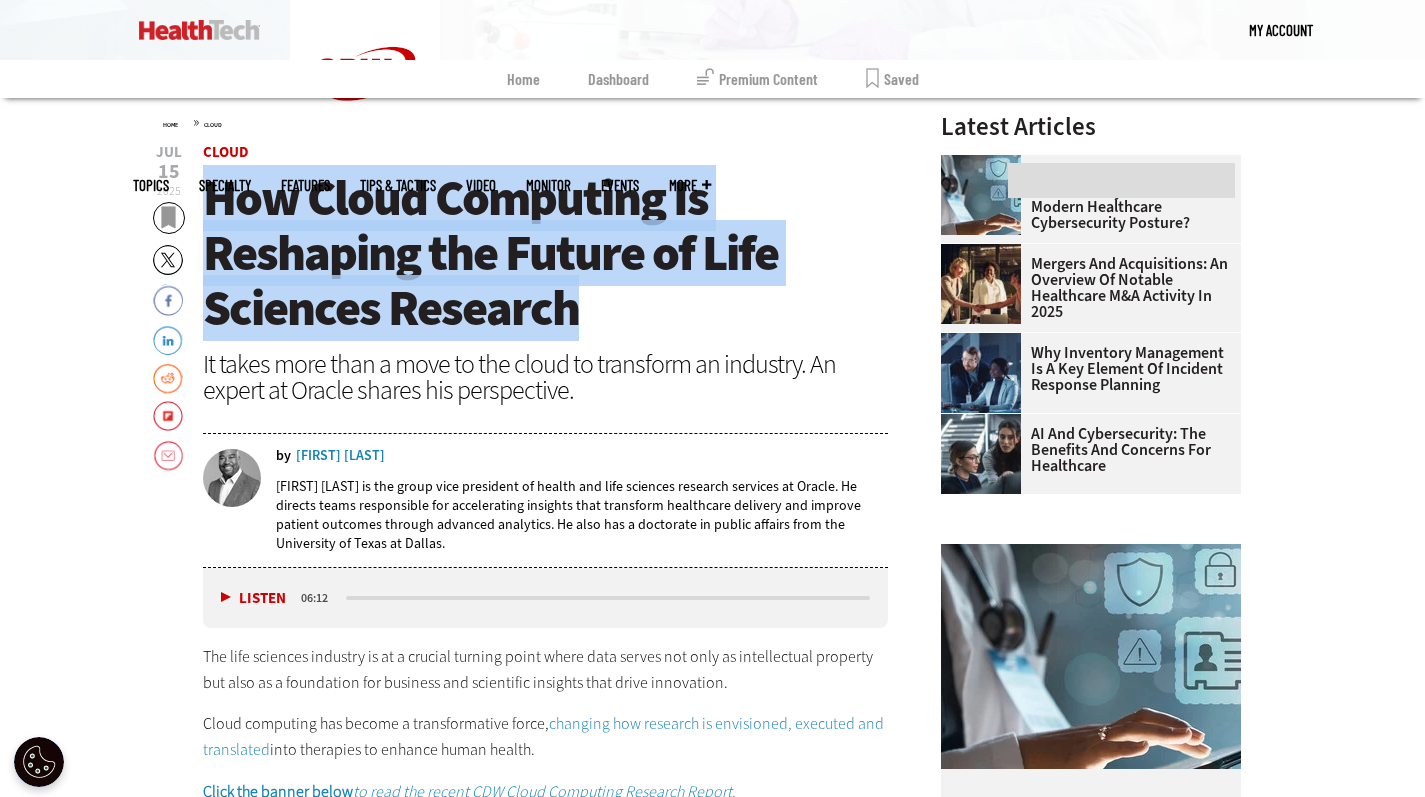 drag, startPoint x: 207, startPoint y: 191, endPoint x: 638, endPoint y: 318, distance: 449.32172 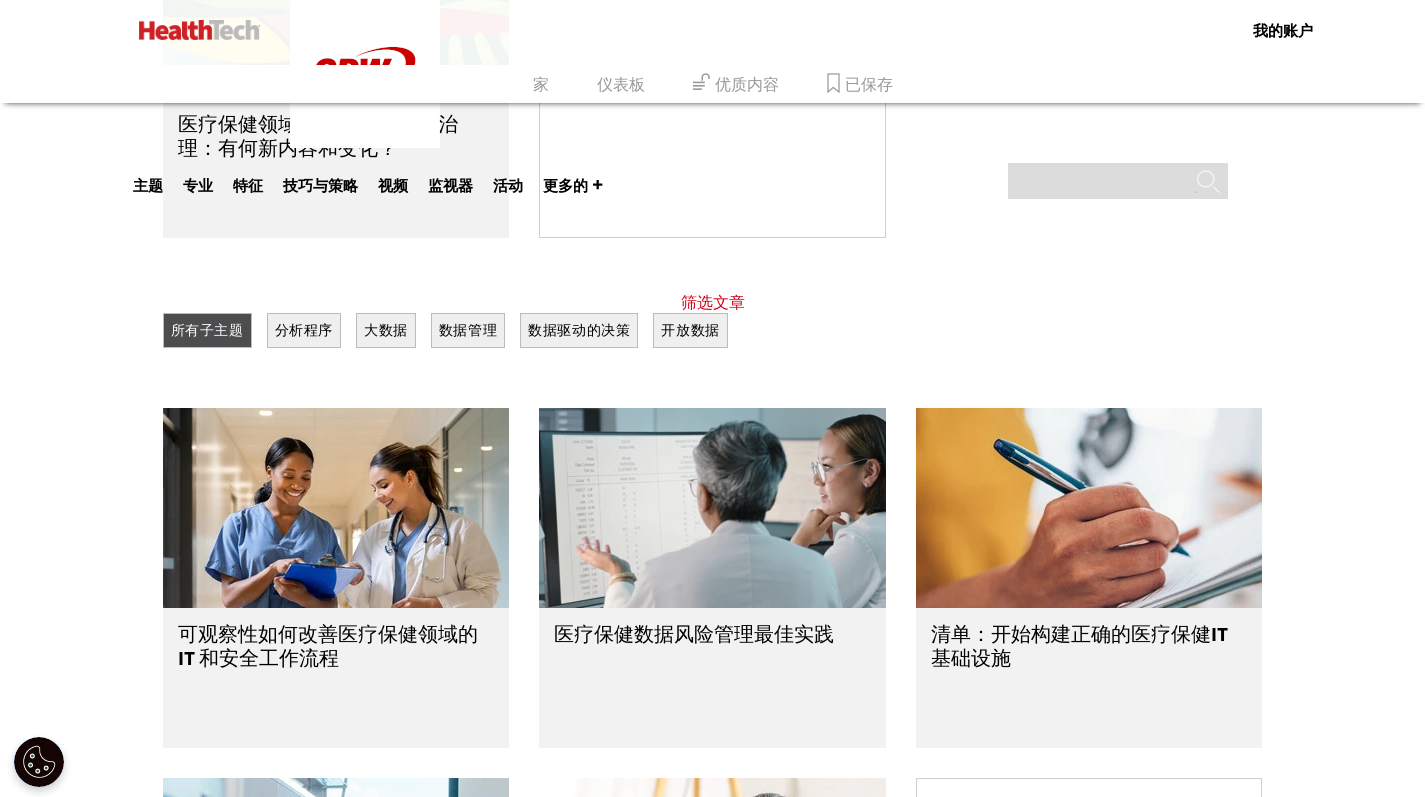 scroll, scrollTop: 1509, scrollLeft: 0, axis: vertical 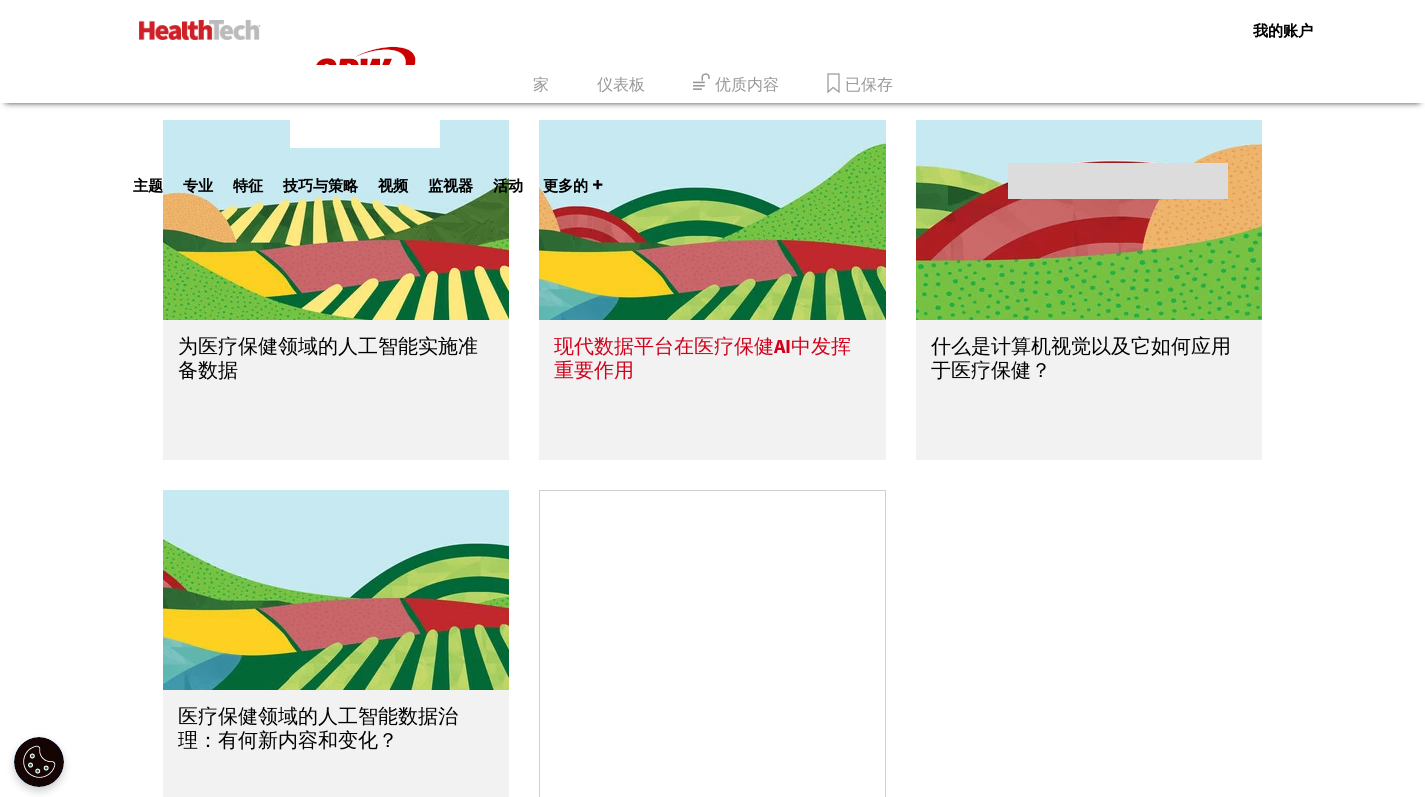 click on "现代数据平台在医疗保健AI中发挥重要作用" at bounding box center (702, 358) 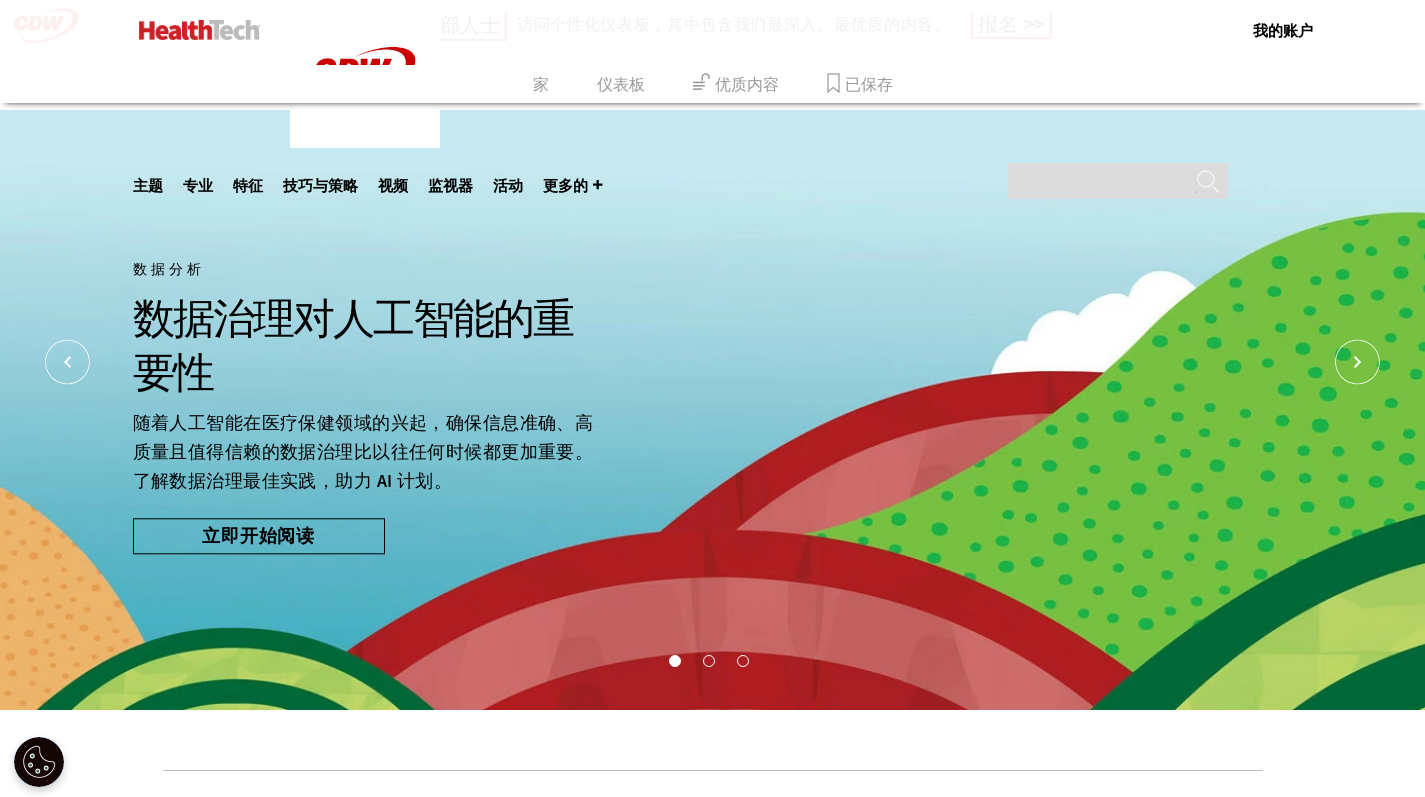 scroll, scrollTop: 1045, scrollLeft: 0, axis: vertical 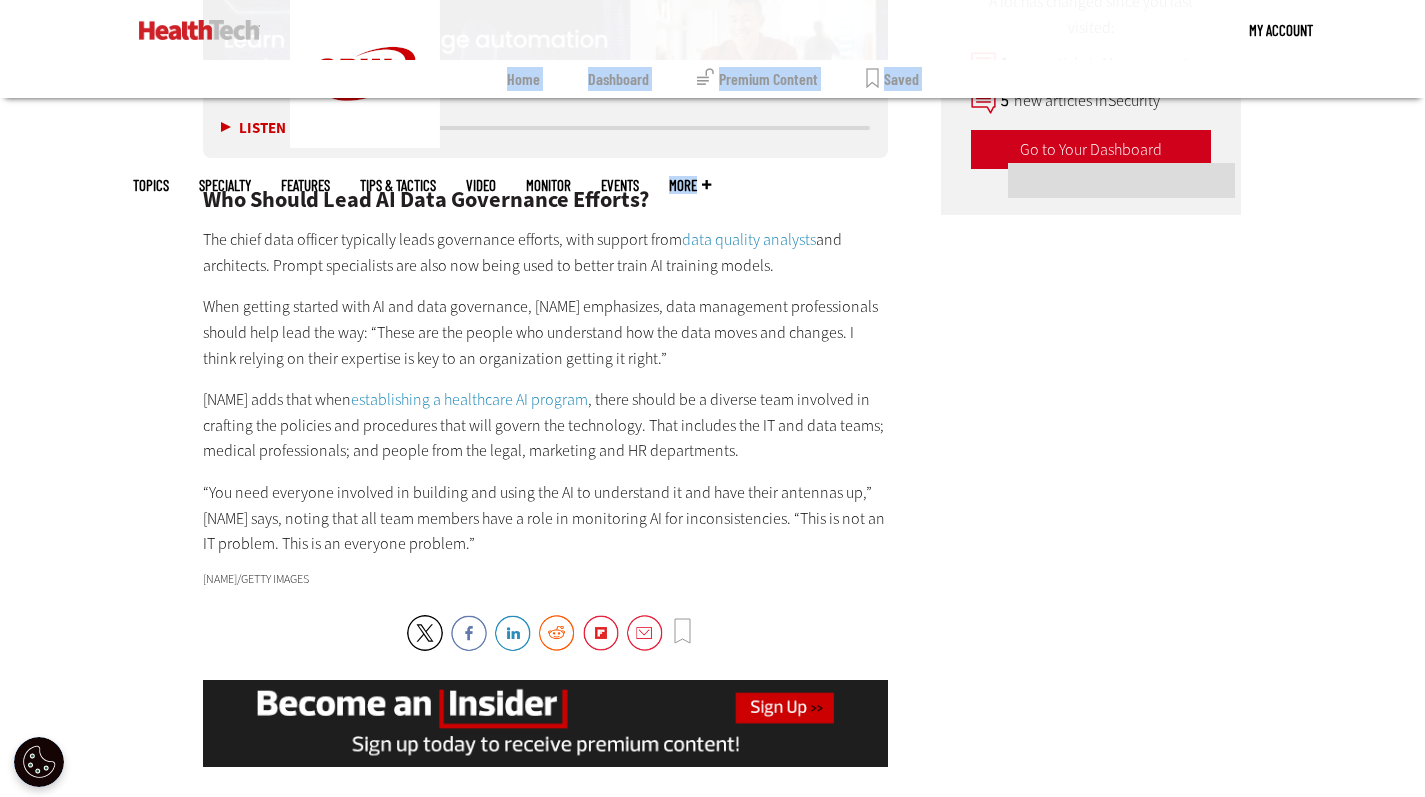 drag, startPoint x: 201, startPoint y: 143, endPoint x: 748, endPoint y: 556, distance: 685.4035 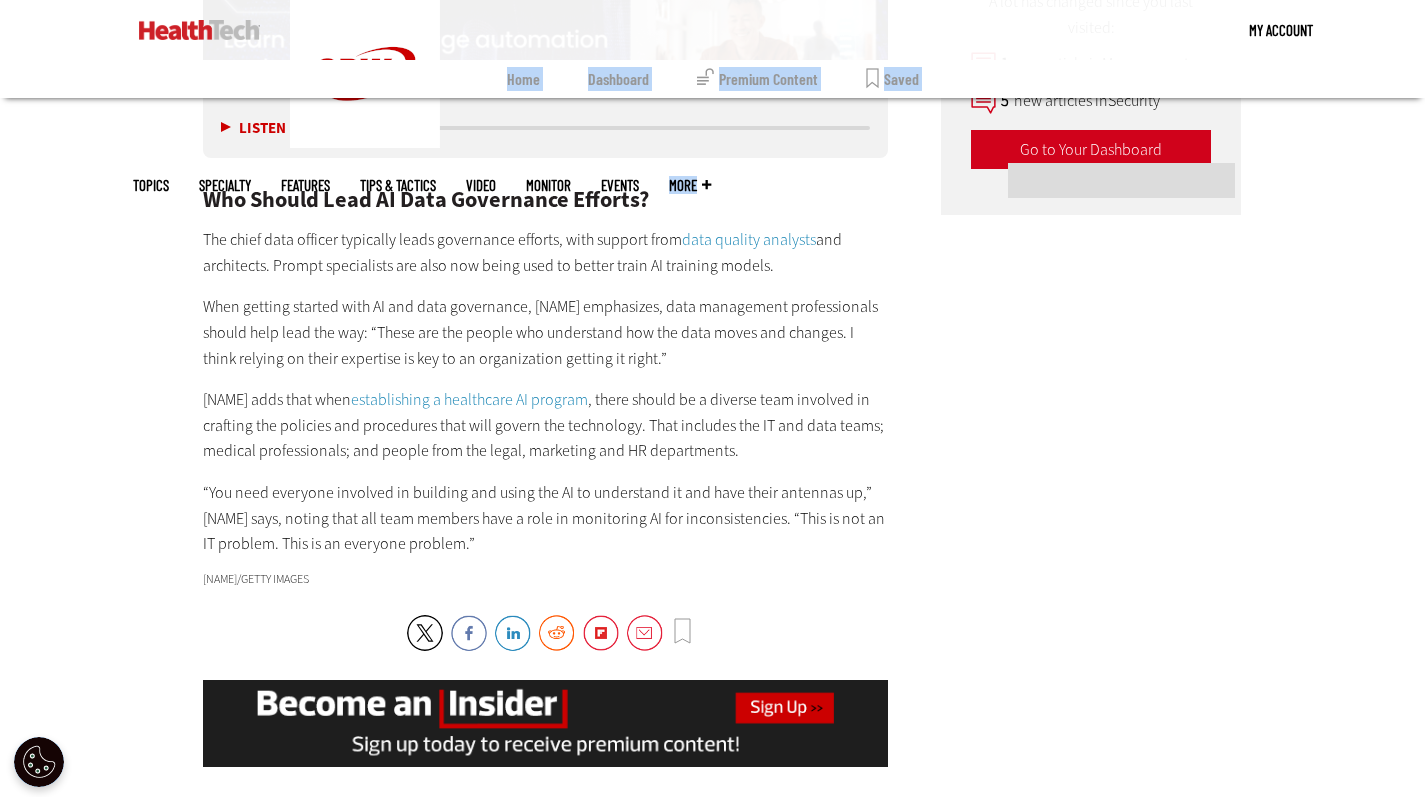 click on "Feb
27
2025
Twitter Facebook LinkedIn Reddit Flipboard Email
Data Analytics
AI Data Governance in Healthcare: What’s New and What’s Changing?
With the rise of artificial intelligence, data management policies must ensure information is accurate and trustworthy so clinicians can harvest quality insights.
by     [NAME]
Twitter
[NAME] is a freelance writer who specializes in the healthcare industry.
Listen
Pause
07:01
Generative artificial intelligence .
inadequate" at bounding box center (526, -881) 